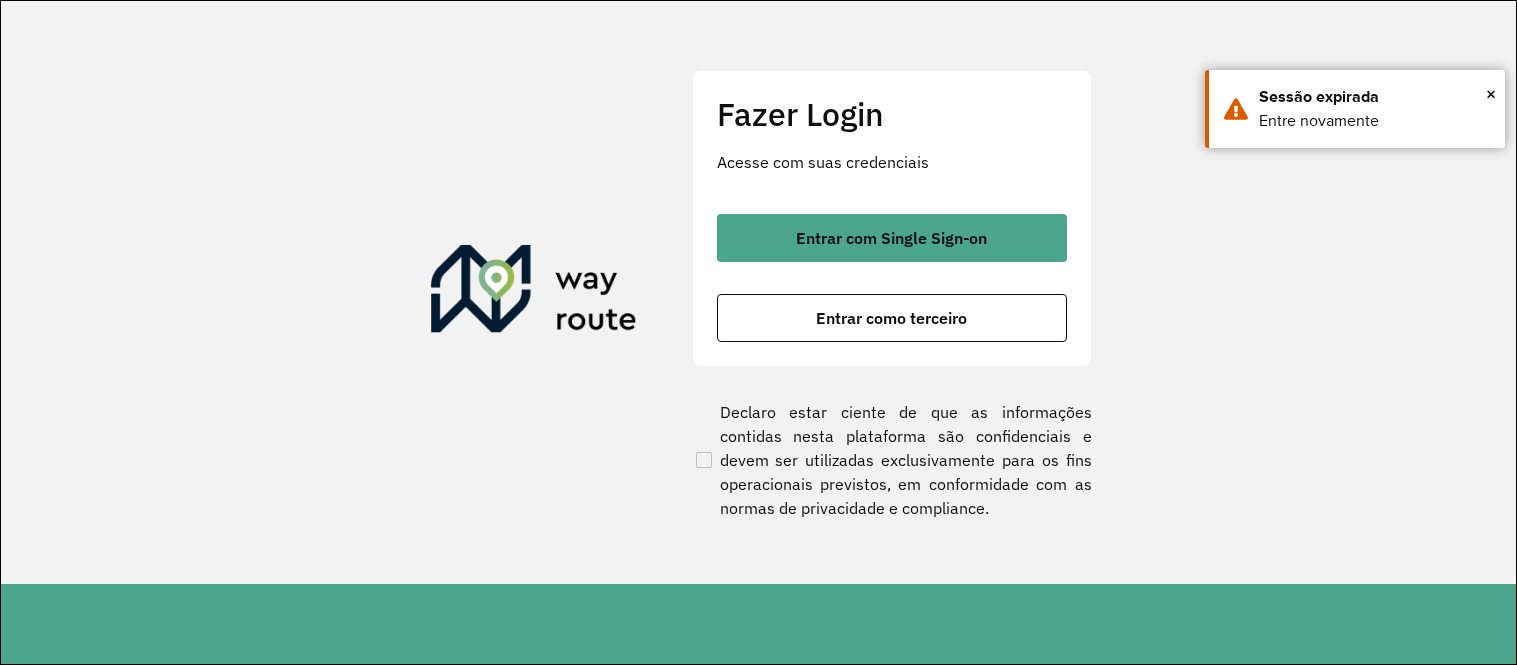 scroll, scrollTop: 0, scrollLeft: 0, axis: both 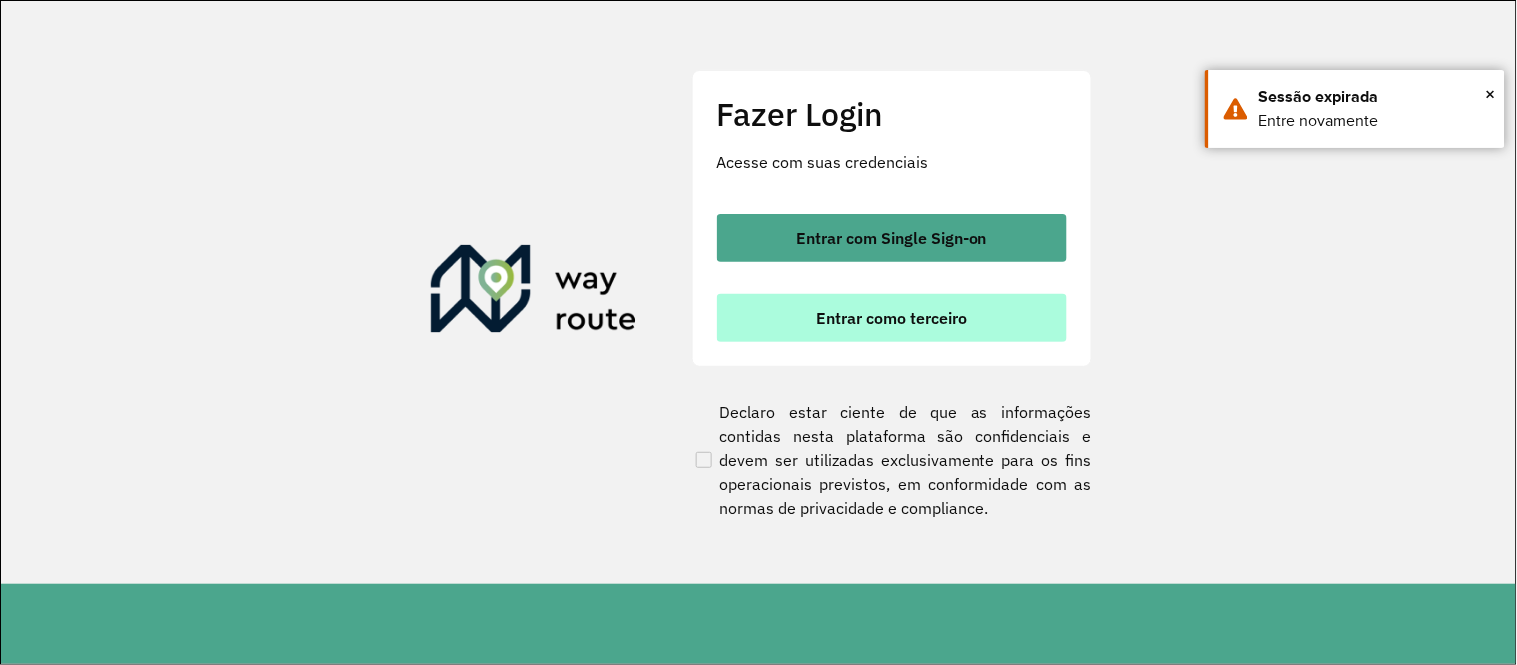 click on "Entrar como terceiro" at bounding box center (891, 318) 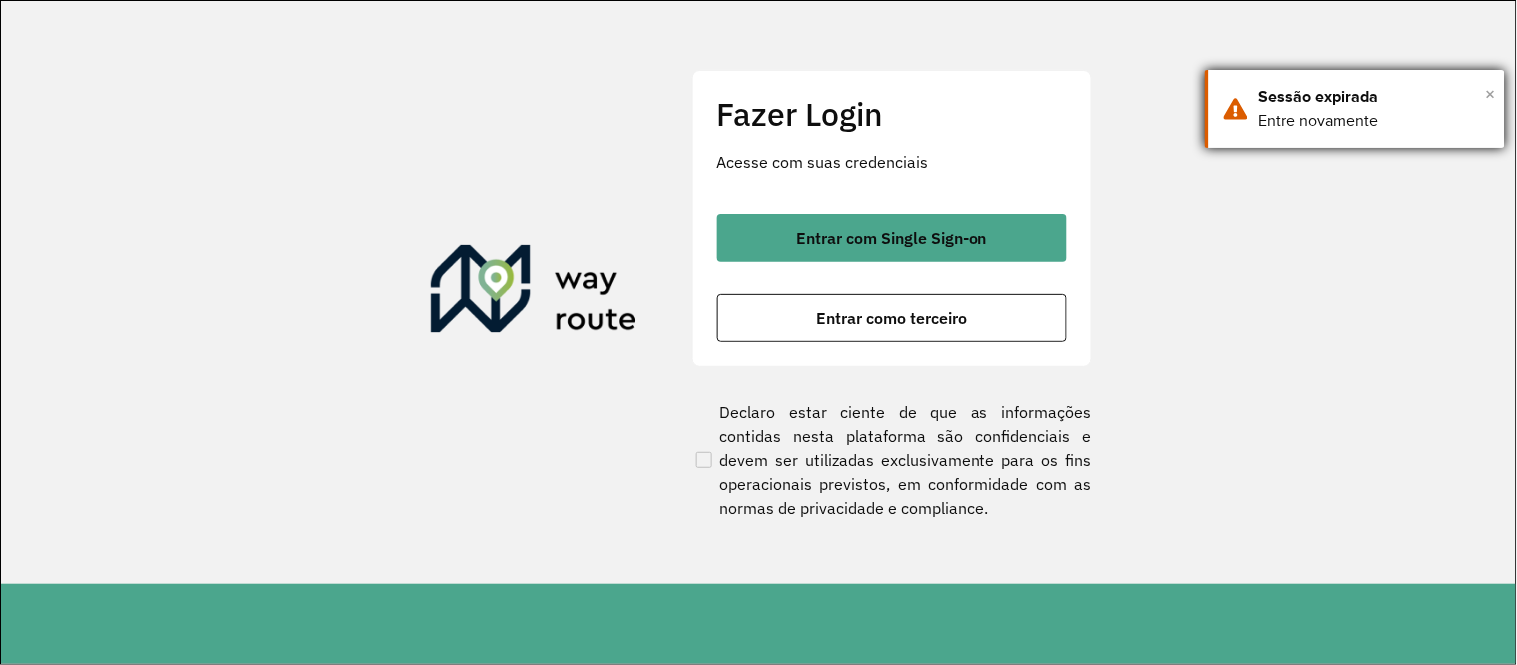 click on "×" at bounding box center [1491, 94] 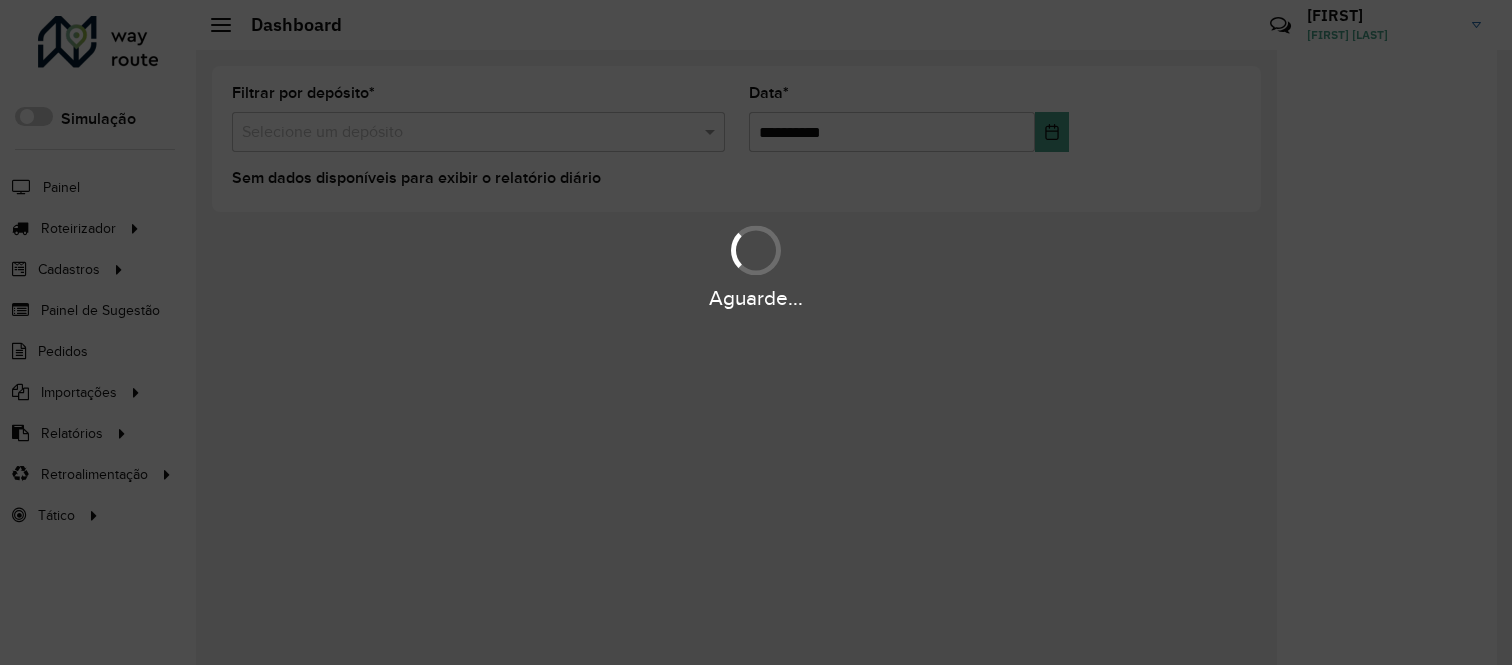 scroll, scrollTop: 0, scrollLeft: 0, axis: both 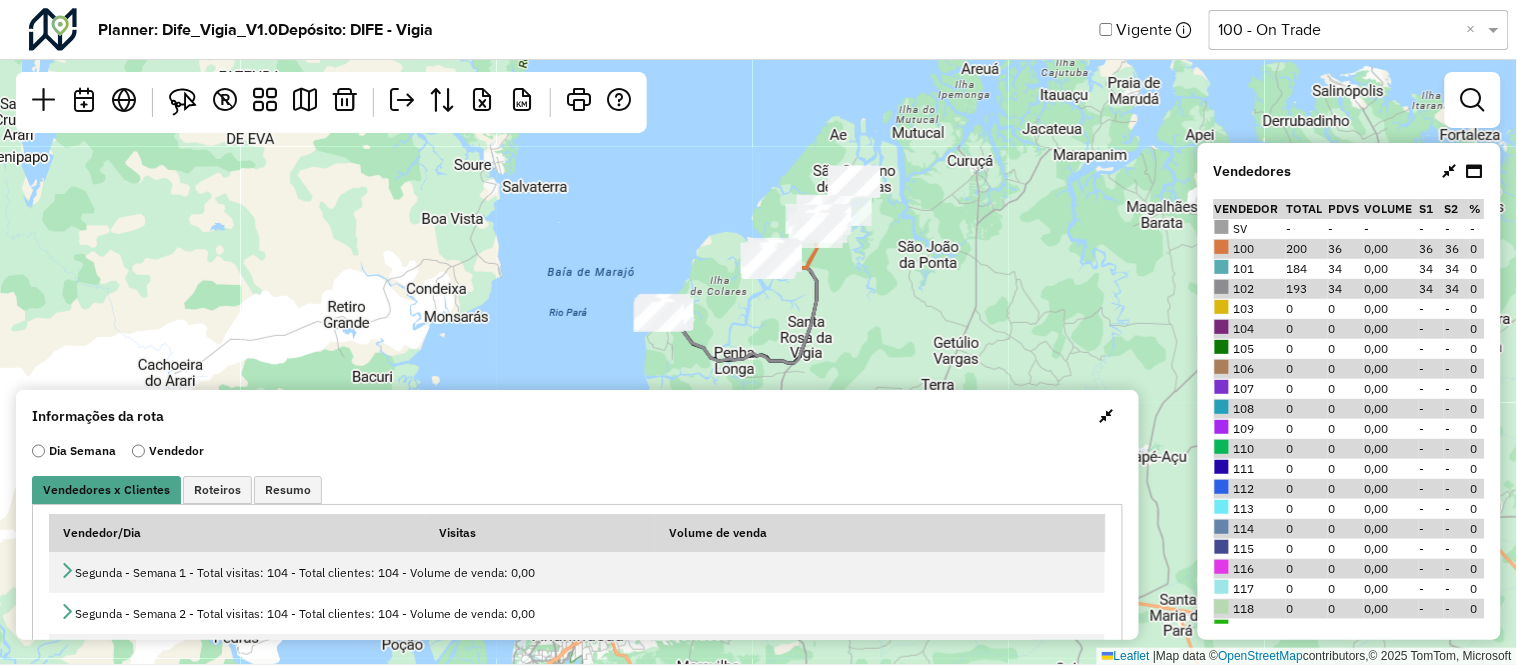 click at bounding box center [1450, 171] 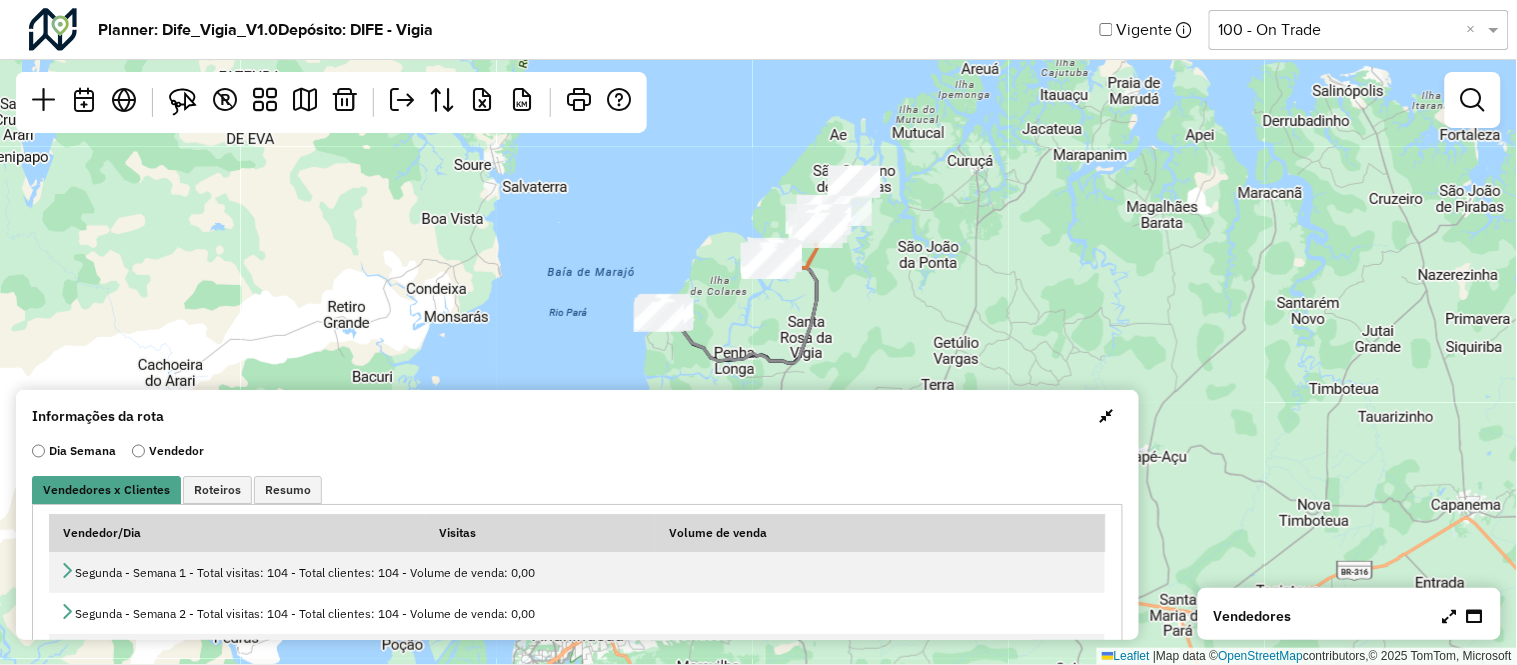 click at bounding box center [1107, 416] 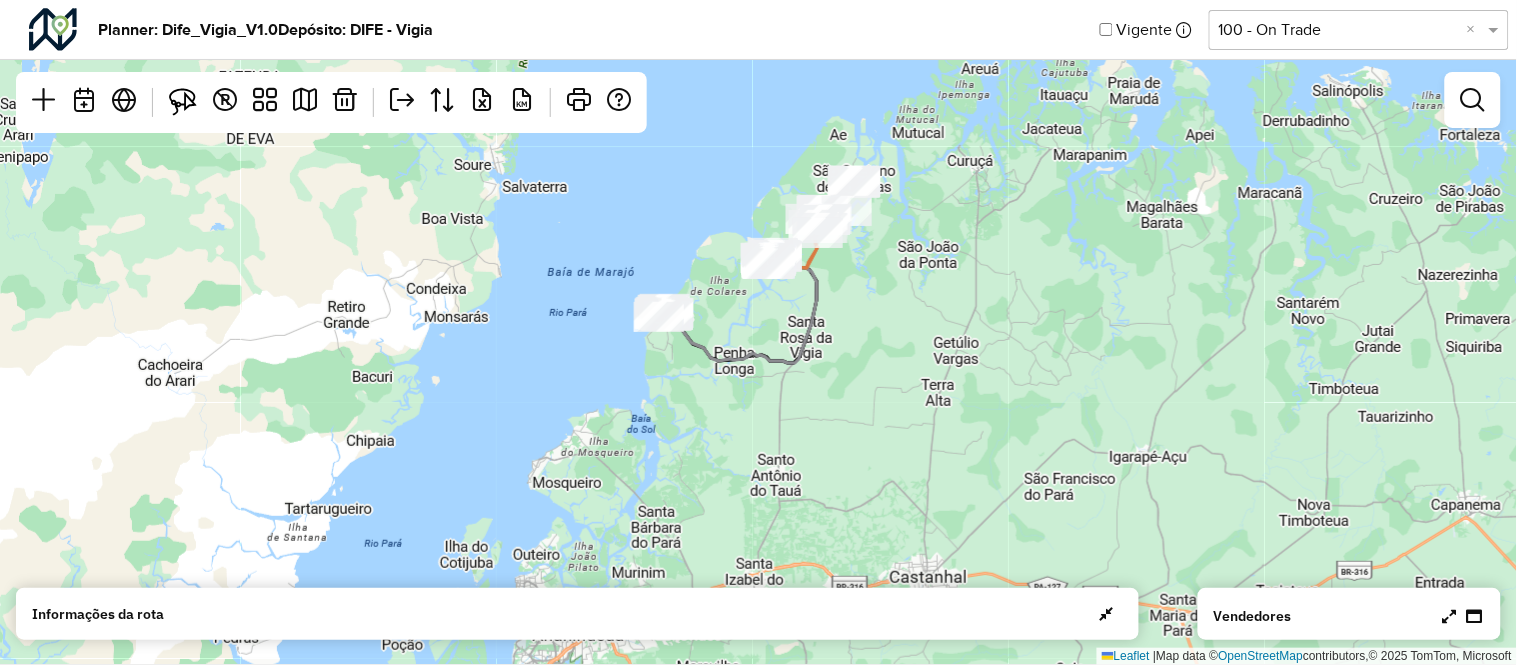 click at bounding box center (1473, 100) 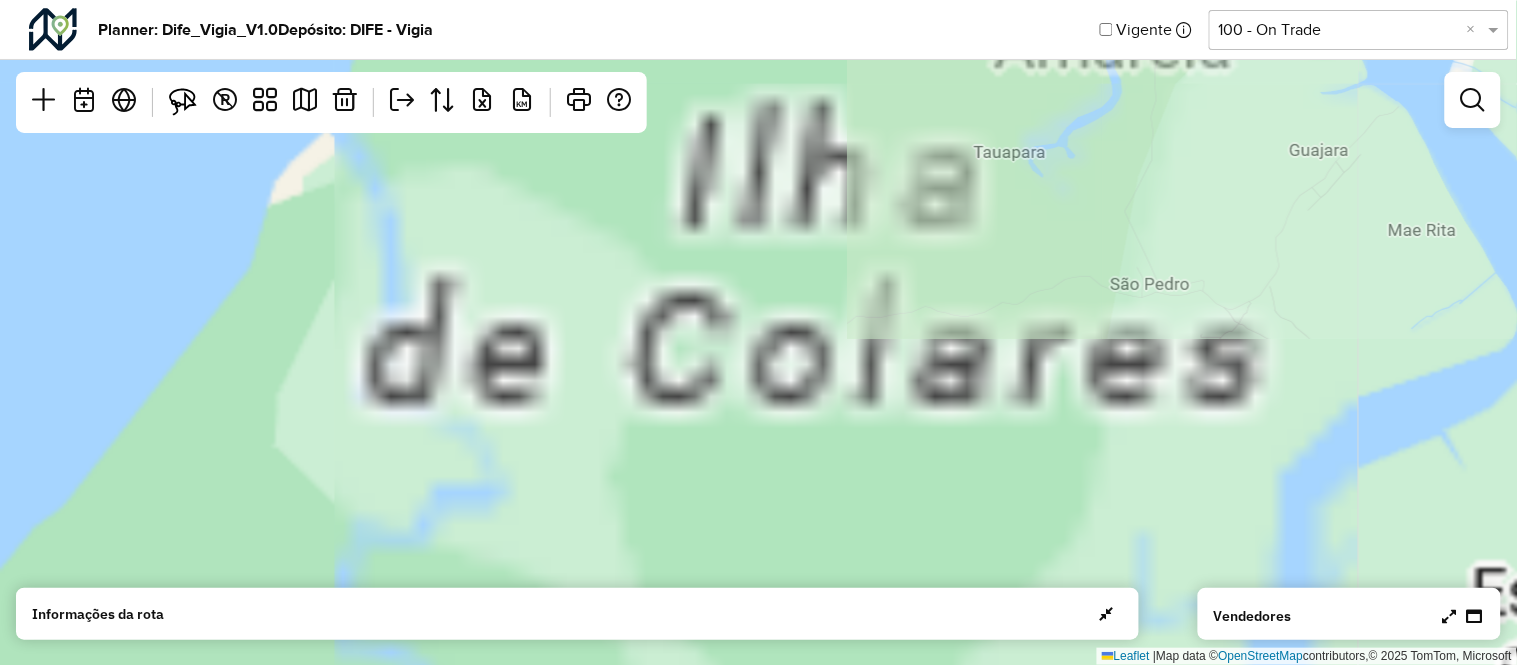 drag, startPoint x: 597, startPoint y: 346, endPoint x: 787, endPoint y: 191, distance: 245.204 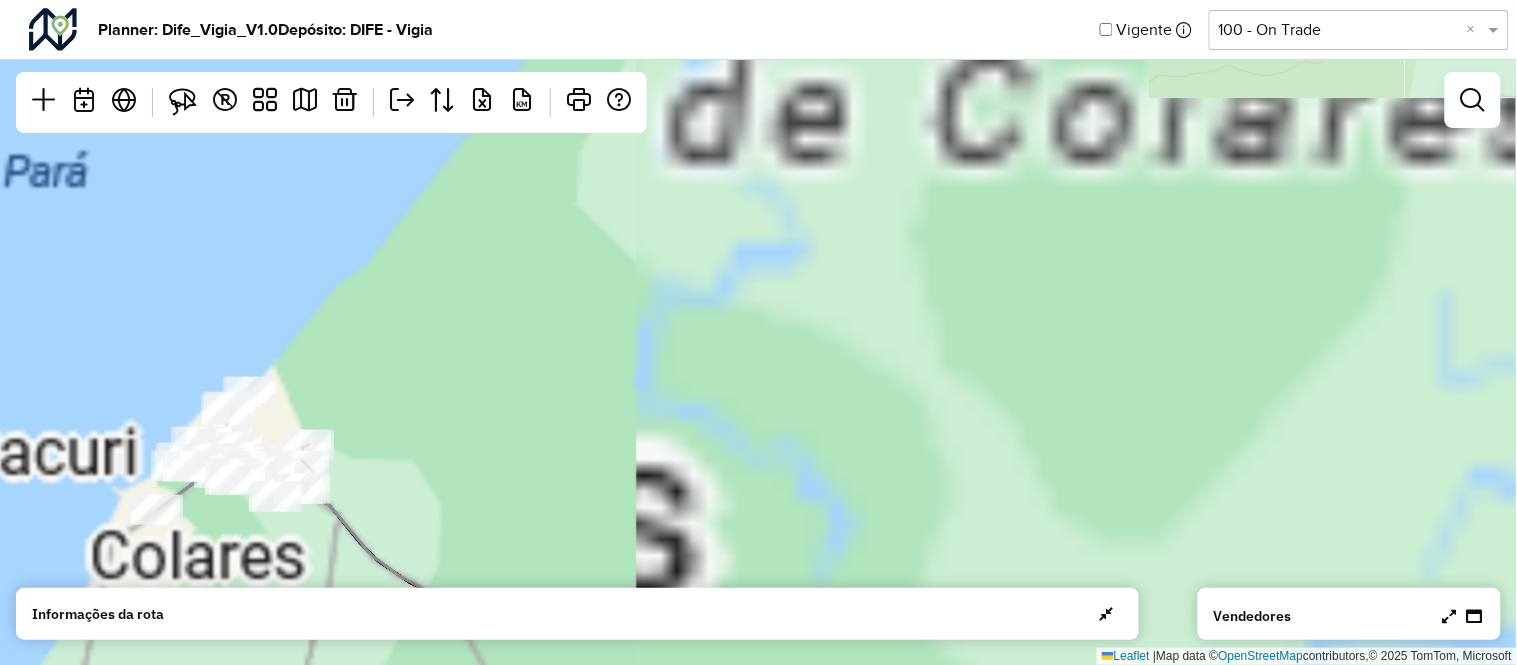 drag, startPoint x: 705, startPoint y: 398, endPoint x: 974, endPoint y: 202, distance: 332.8318 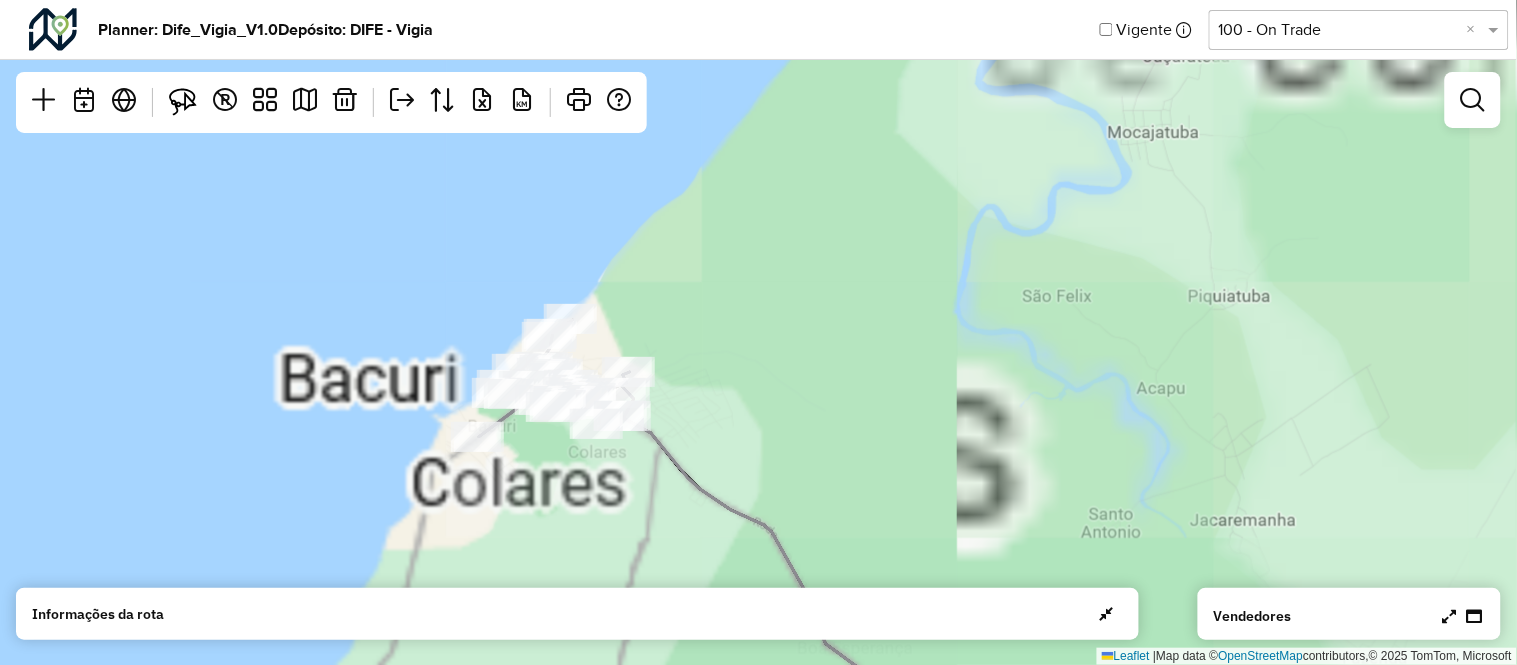 drag, startPoint x: 745, startPoint y: 277, endPoint x: 1114, endPoint y: 297, distance: 369.5416 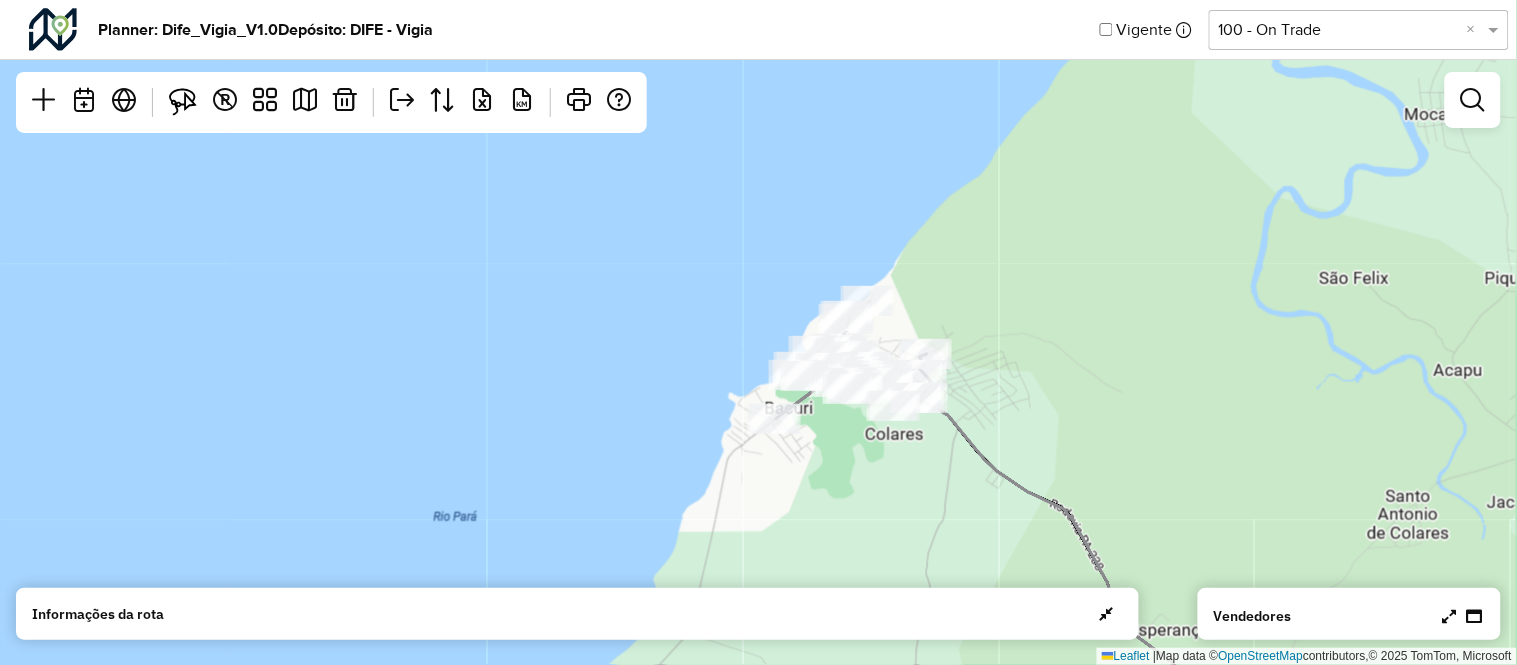 drag, startPoint x: 1062, startPoint y: 315, endPoint x: 1080, endPoint y: 245, distance: 72.277245 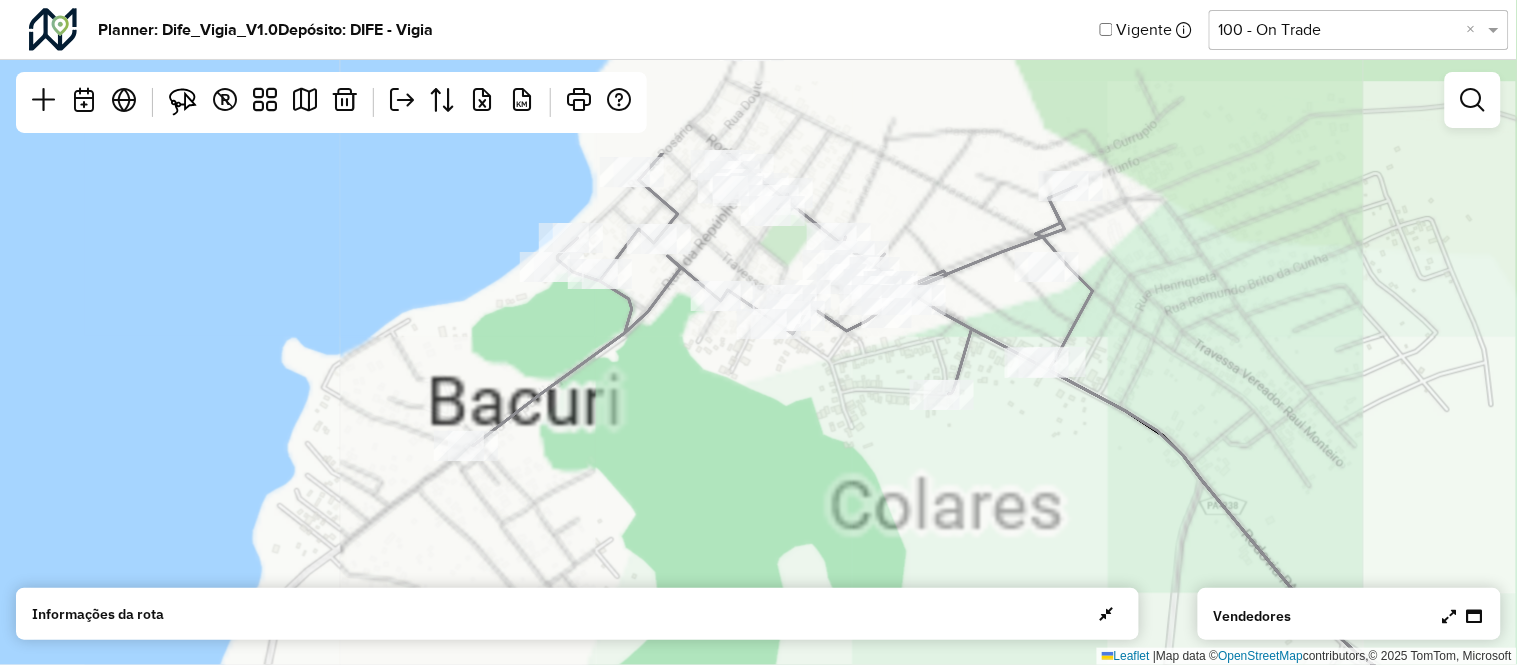 drag, startPoint x: 927, startPoint y: 473, endPoint x: 1064, endPoint y: 543, distance: 153.84732 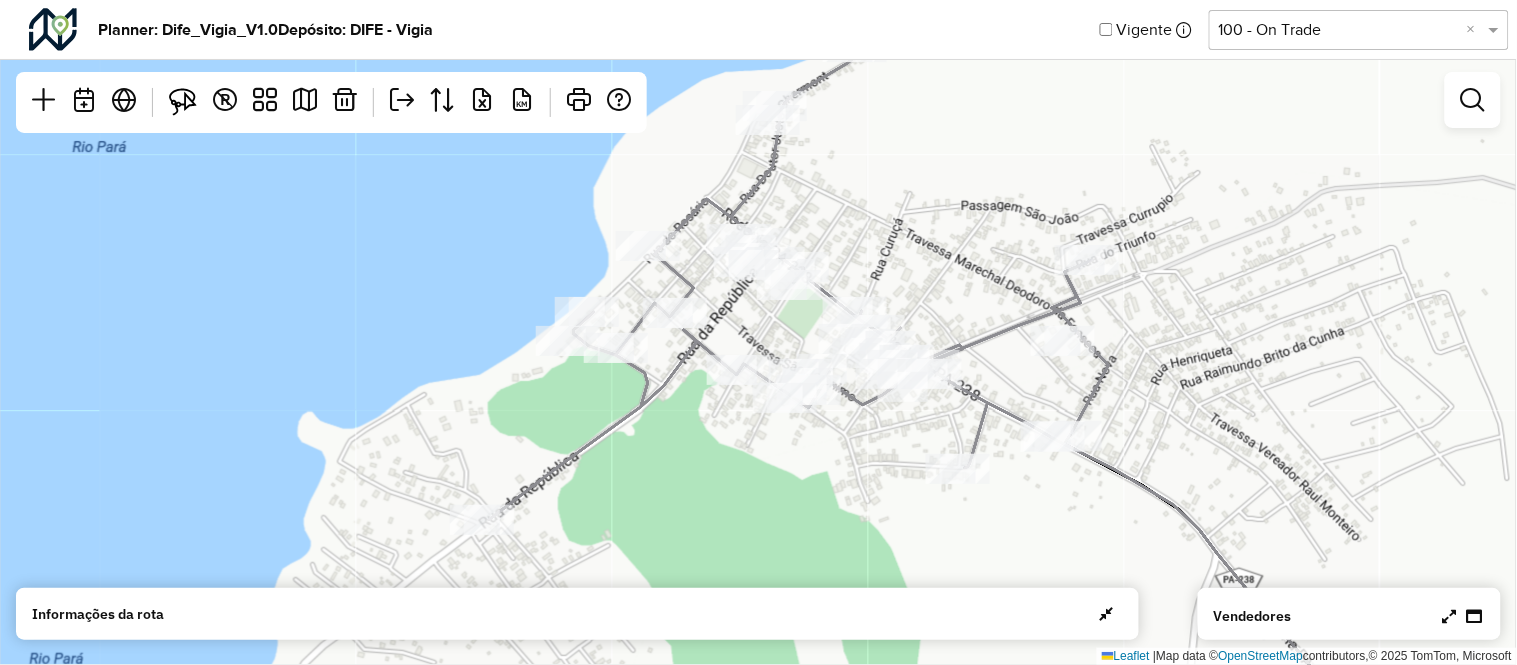drag, startPoint x: 973, startPoint y: 443, endPoint x: 972, endPoint y: 518, distance: 75.00667 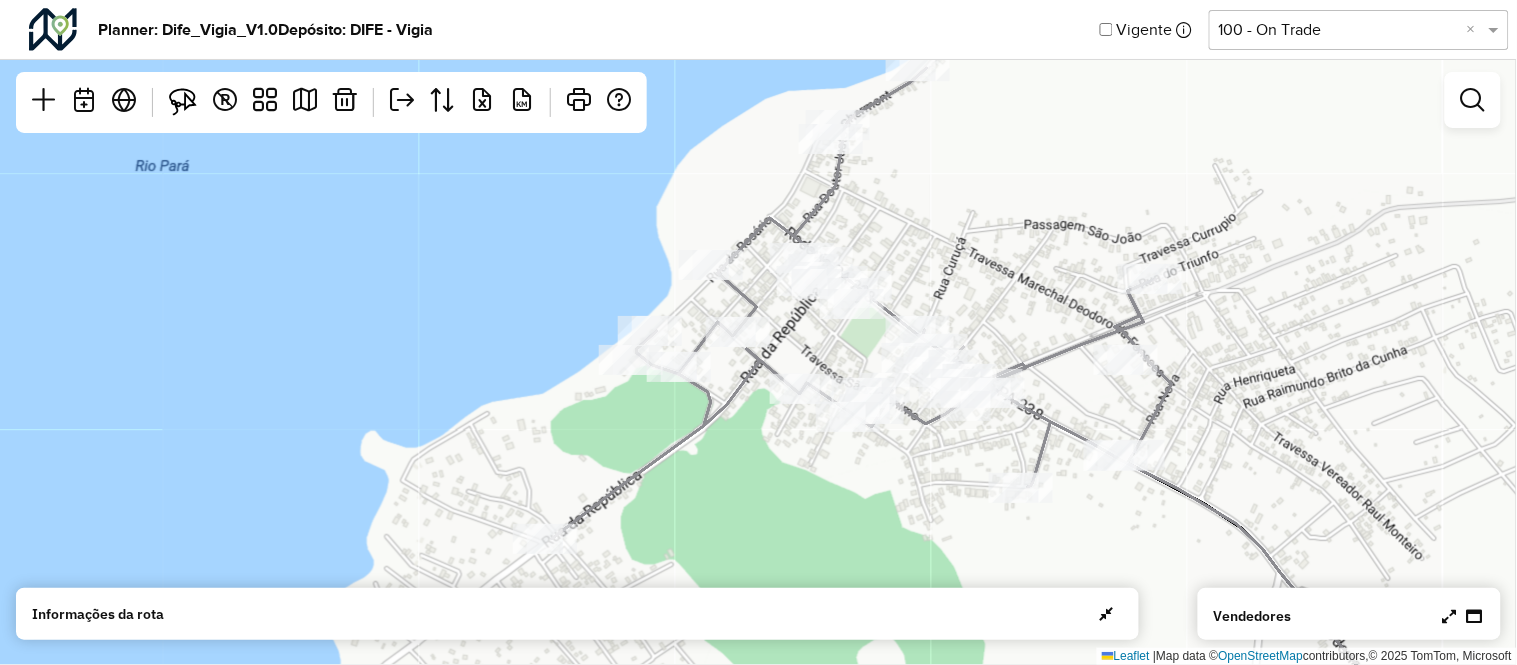 drag, startPoint x: 1122, startPoint y: 347, endPoint x: 1171, endPoint y: 357, distance: 50.01 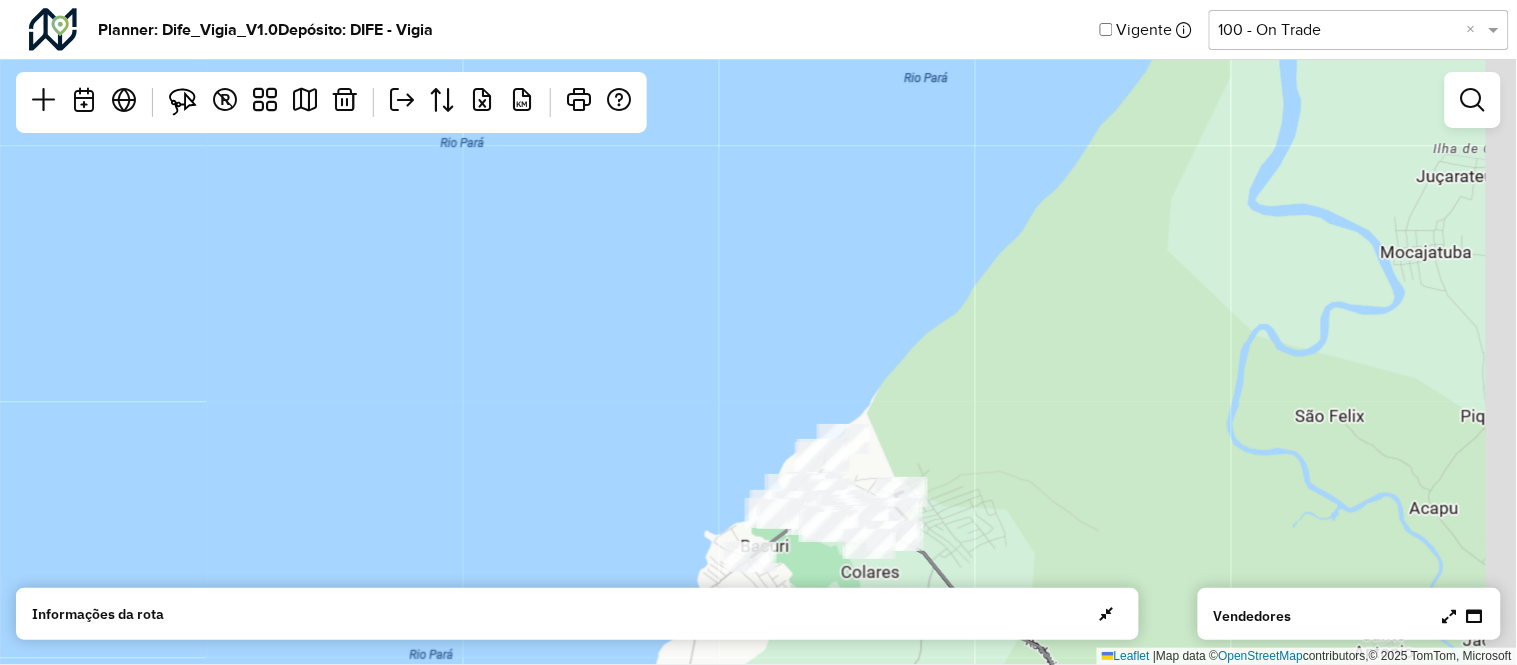 drag, startPoint x: 1236, startPoint y: 266, endPoint x: 943, endPoint y: 404, distance: 323.8719 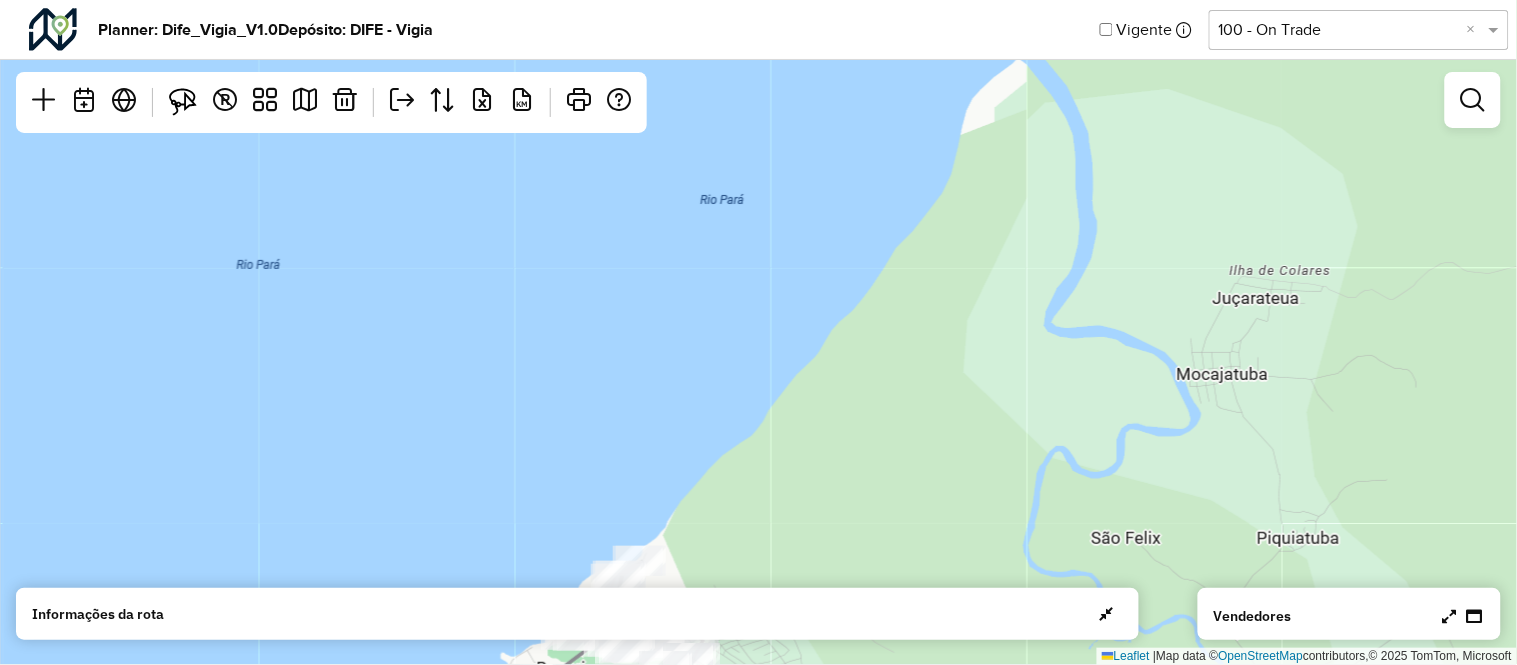 drag, startPoint x: 1196, startPoint y: 261, endPoint x: 977, endPoint y: 427, distance: 274.80356 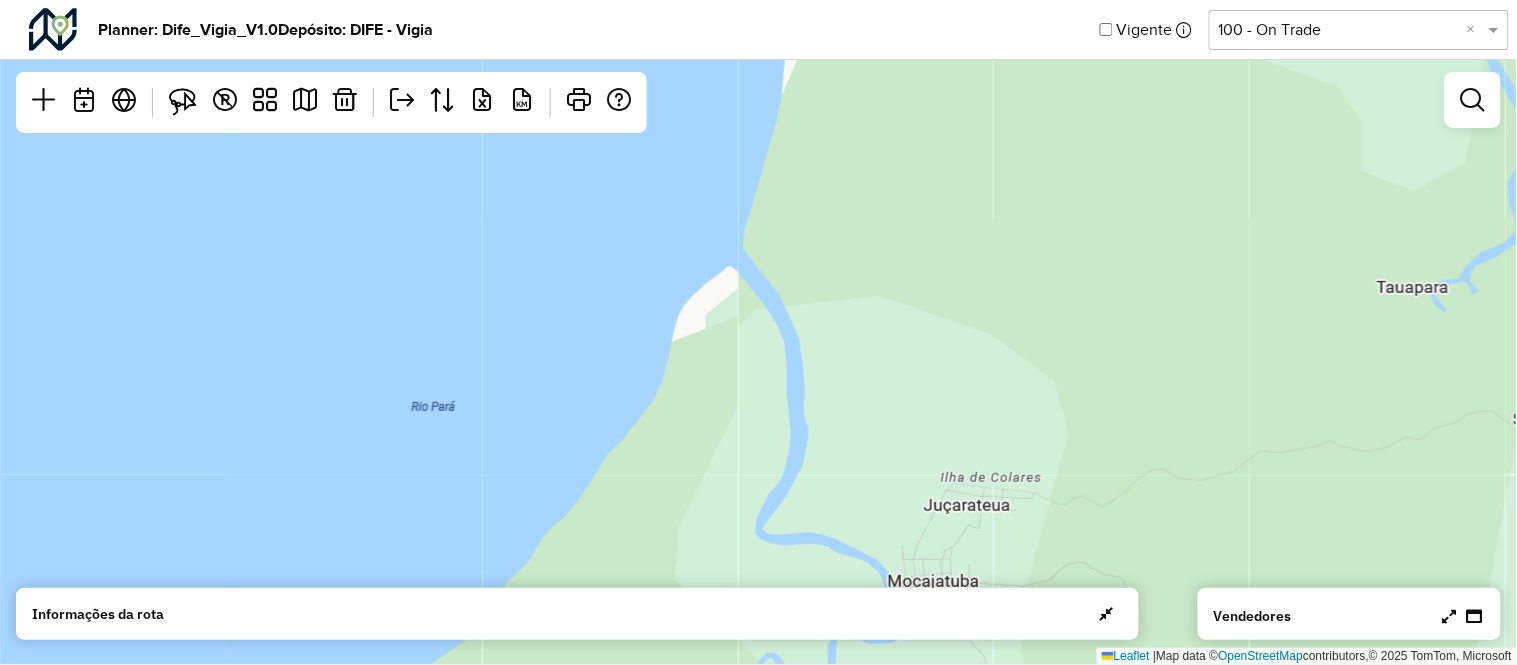 drag, startPoint x: 965, startPoint y: 474, endPoint x: 838, endPoint y: 550, distance: 148.00337 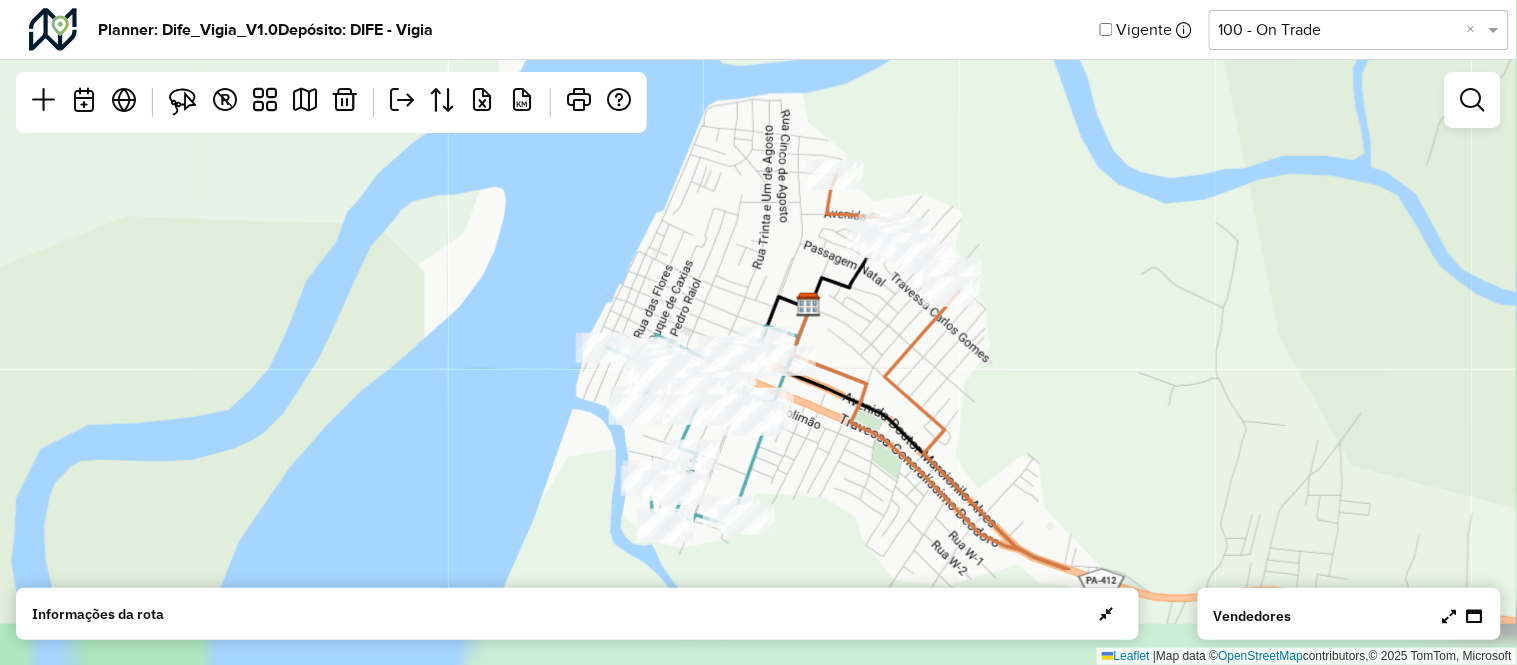 drag, startPoint x: 985, startPoint y: 341, endPoint x: 990, endPoint y: 283, distance: 58.21512 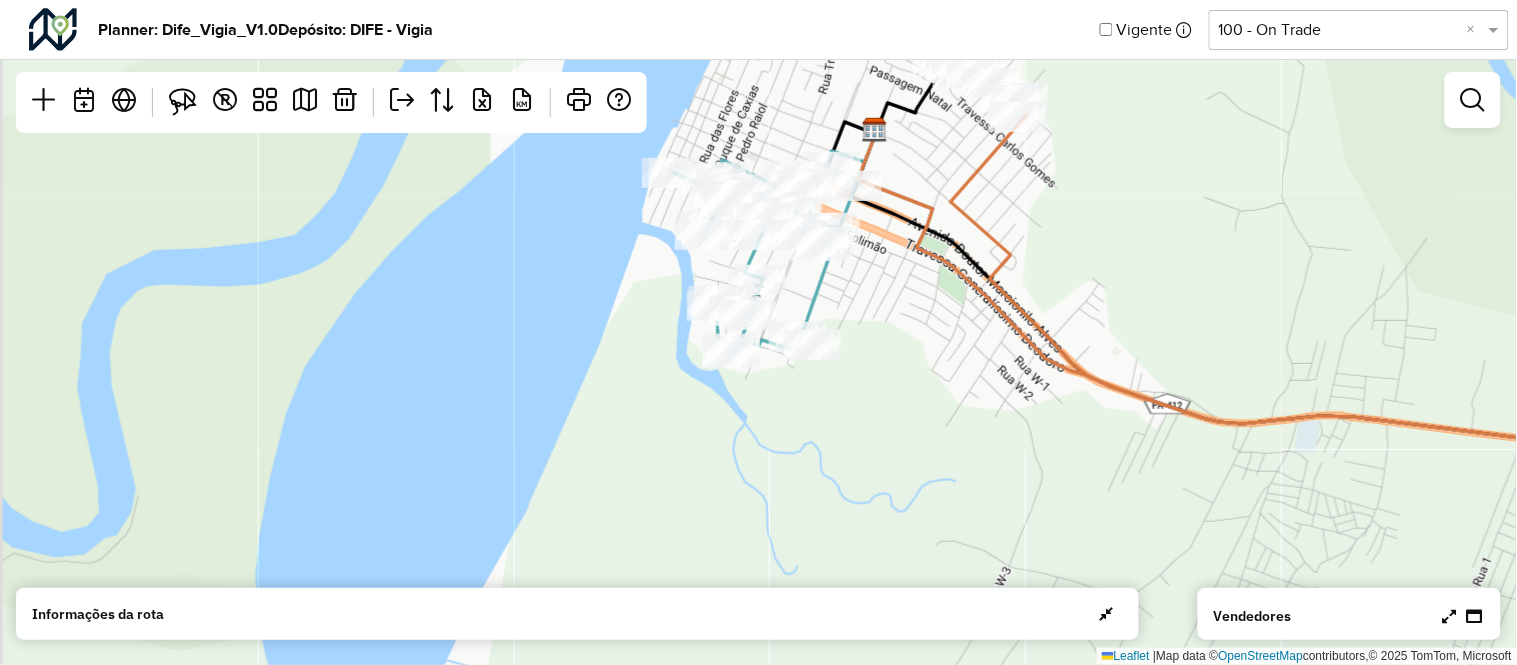 drag, startPoint x: 1025, startPoint y: 242, endPoint x: 1036, endPoint y: 215, distance: 29.15476 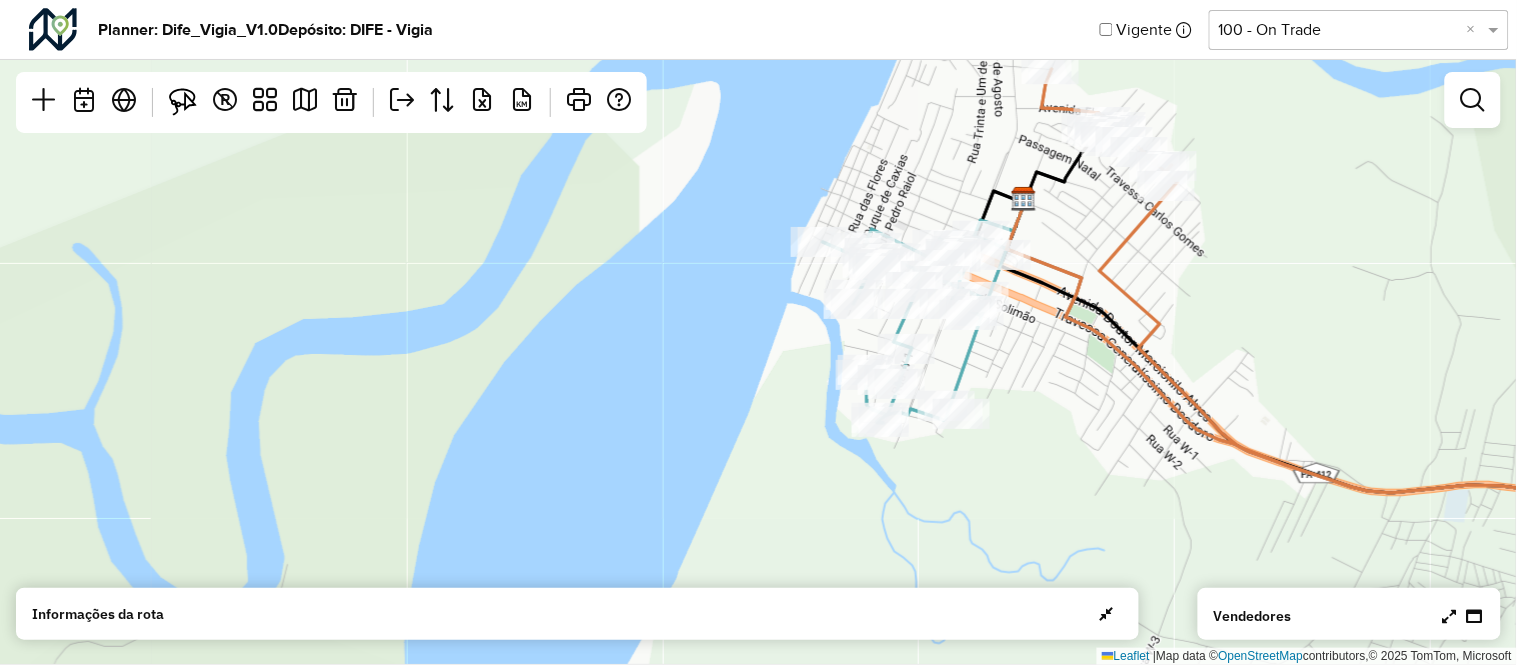 drag, startPoint x: 1097, startPoint y: 345, endPoint x: 1147, endPoint y: 326, distance: 53.488316 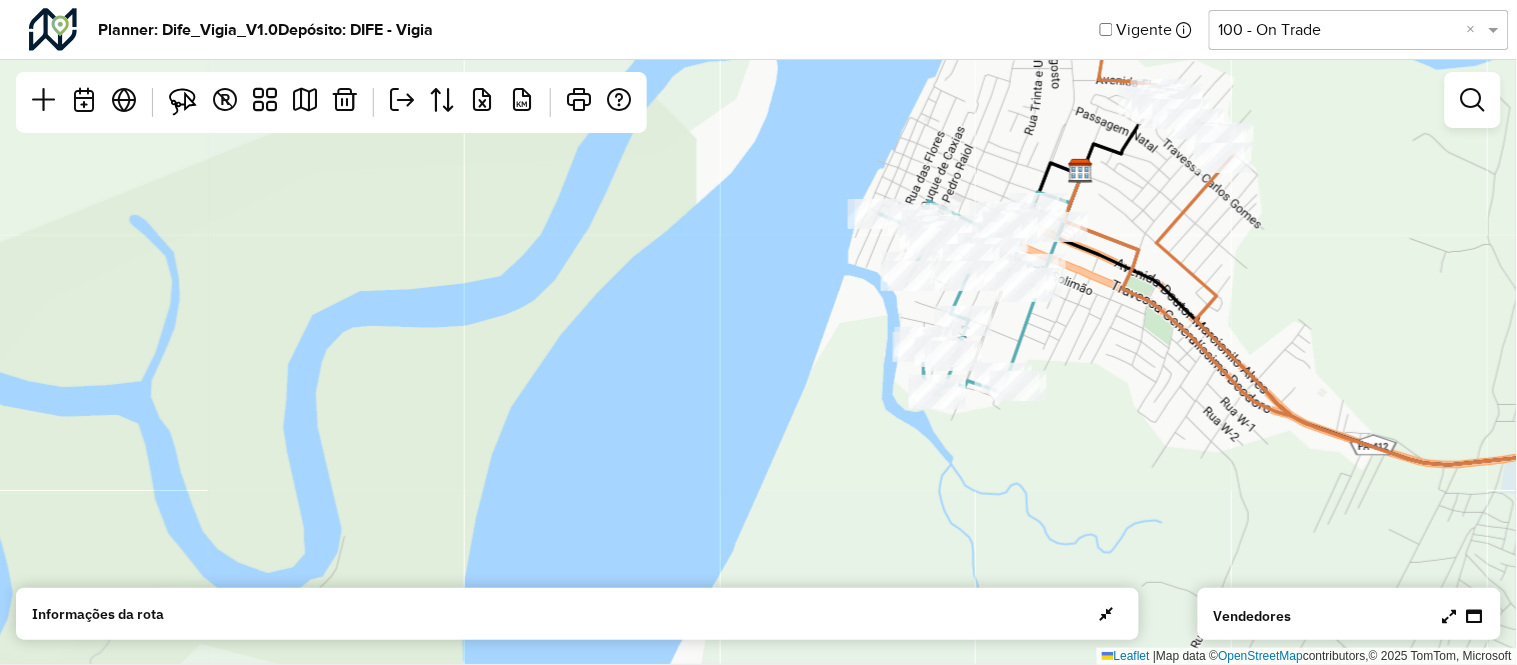 drag, startPoint x: 1107, startPoint y: 353, endPoint x: 1208, endPoint y: 343, distance: 101.49384 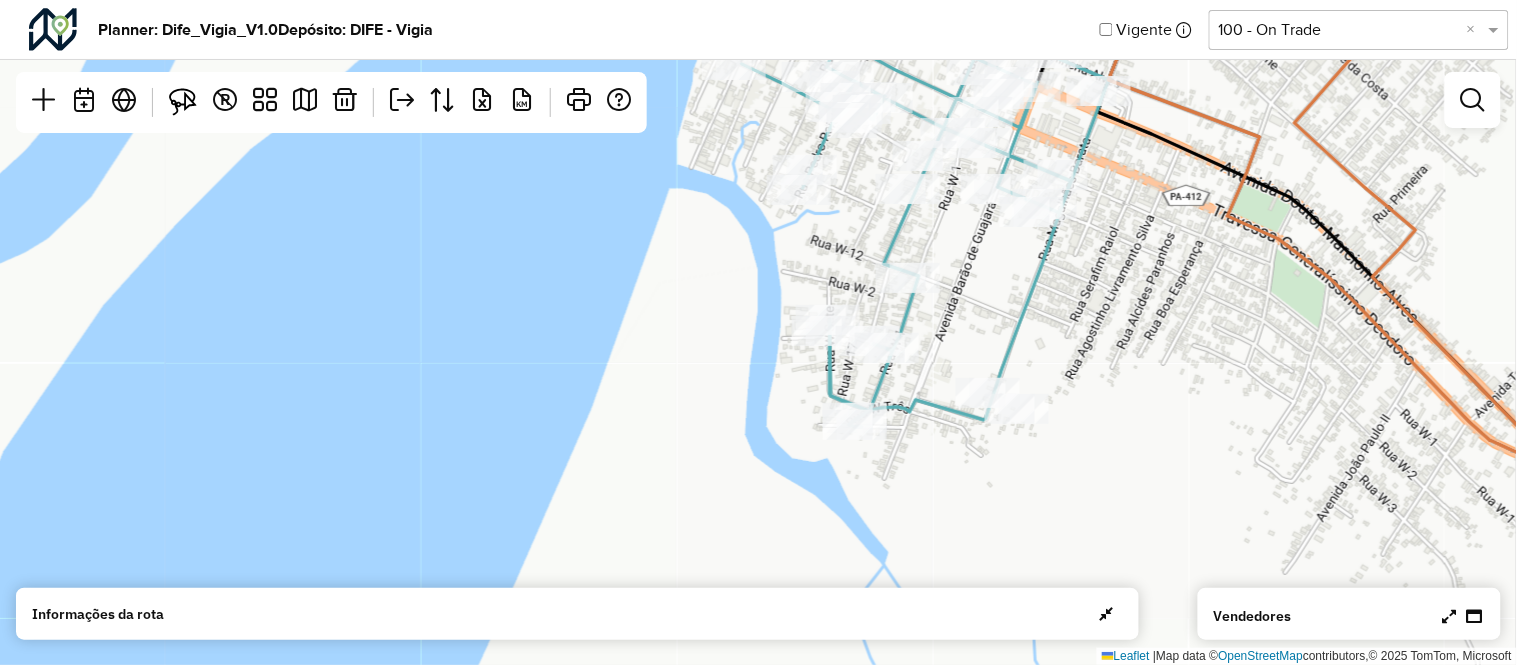 click at bounding box center [1450, 616] 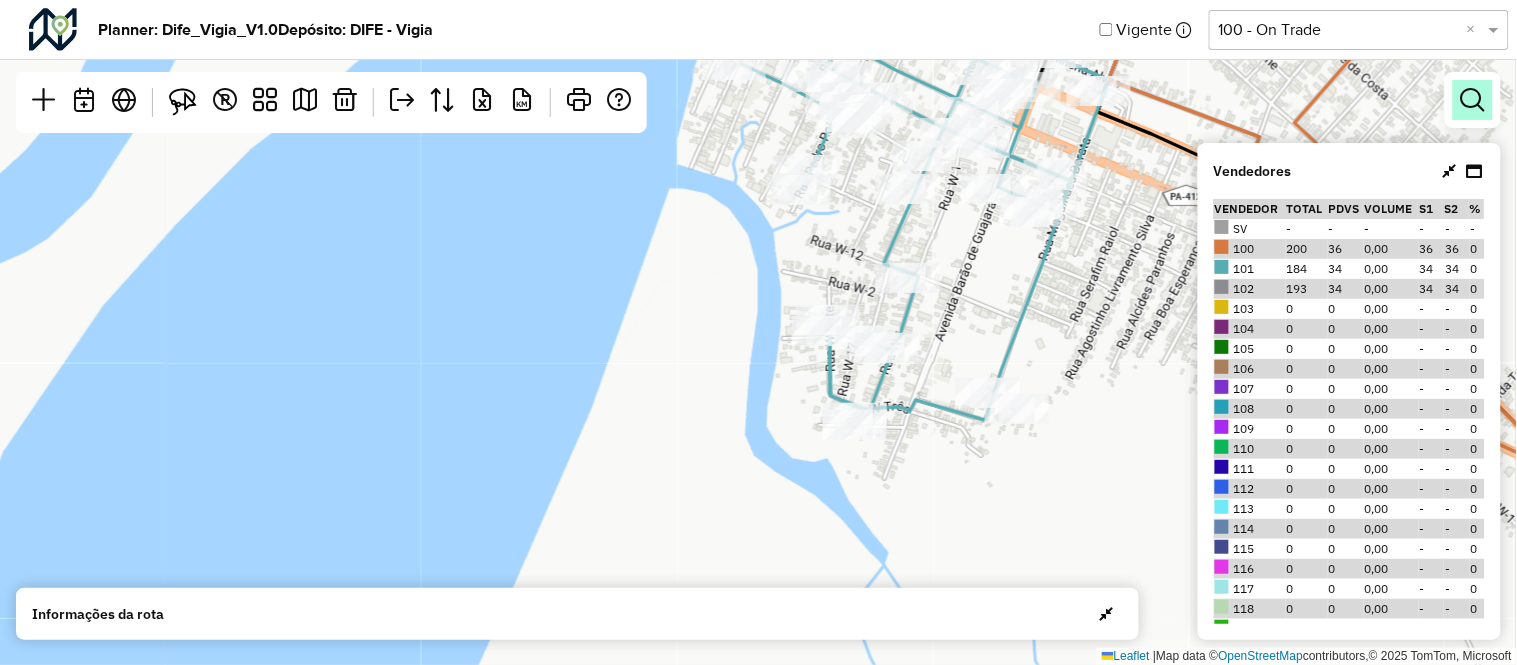 click at bounding box center (1473, 100) 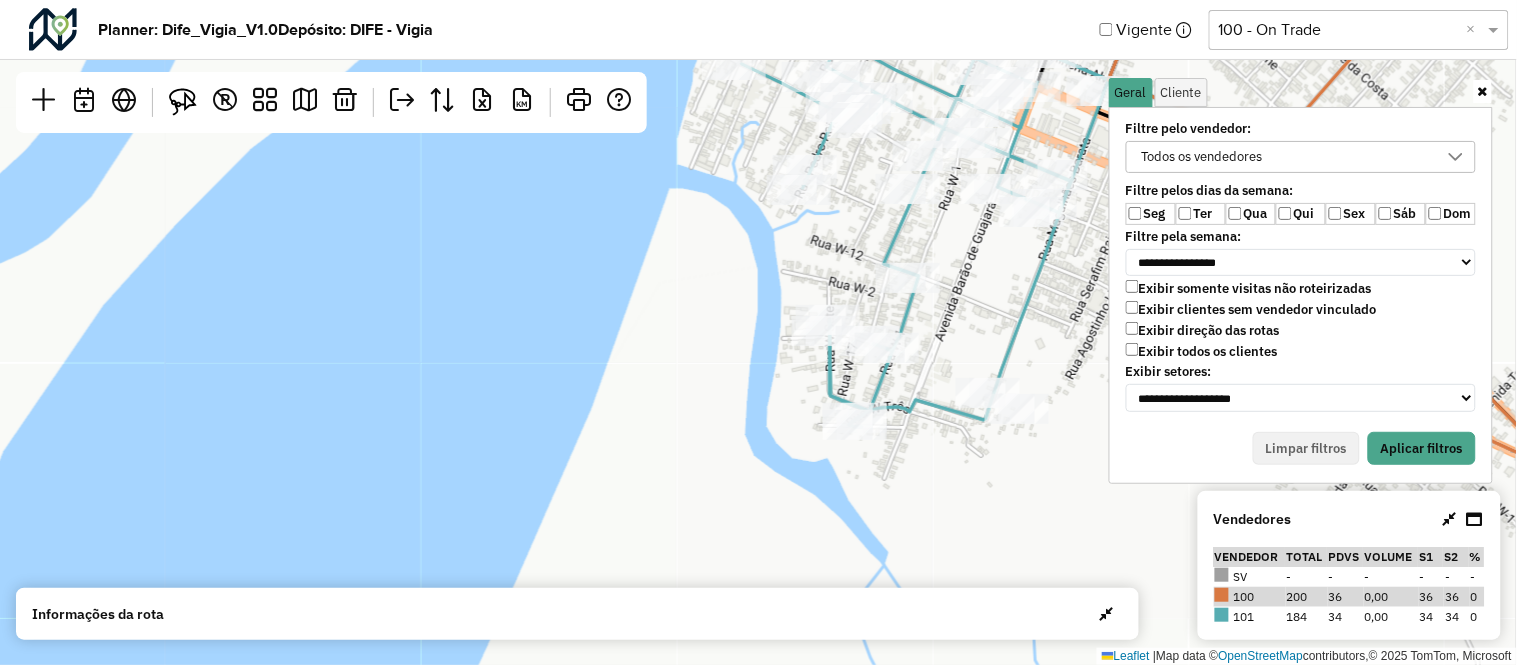 click 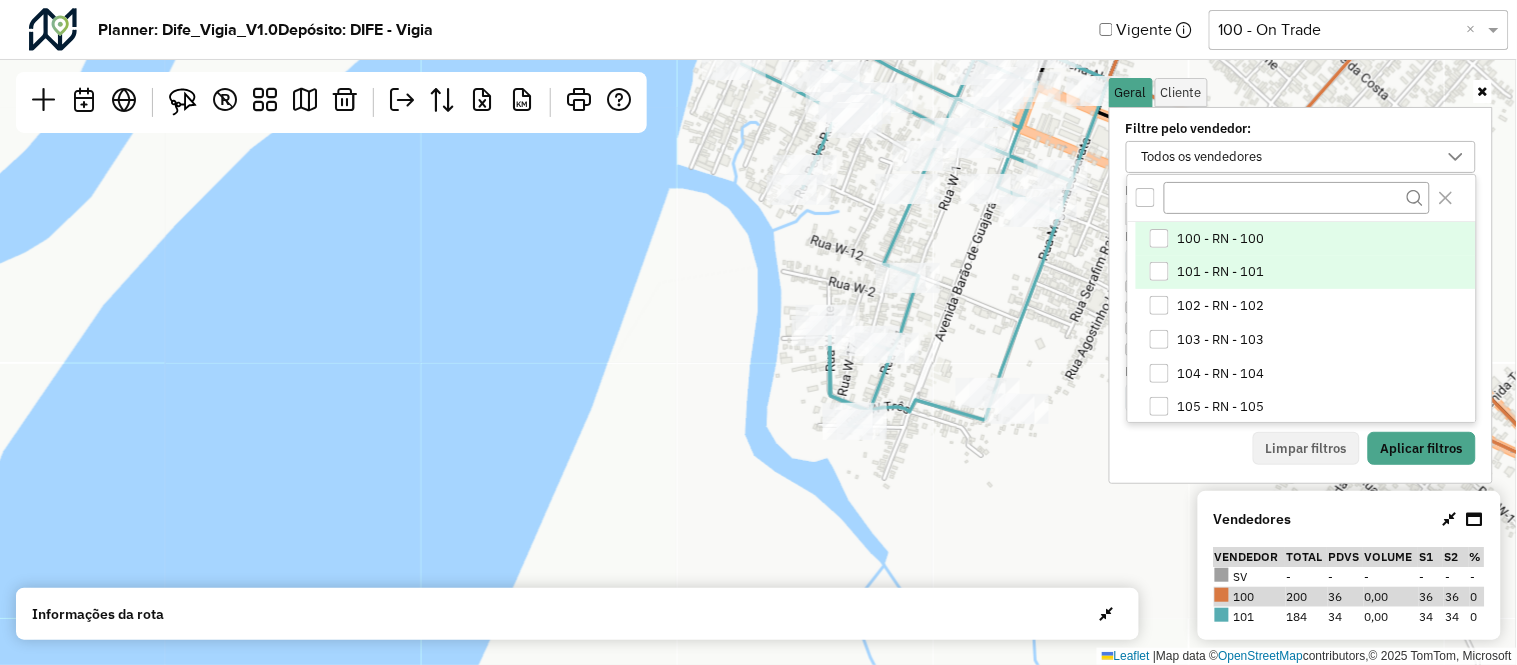 click on "101 - RN - 101" at bounding box center [1221, 272] 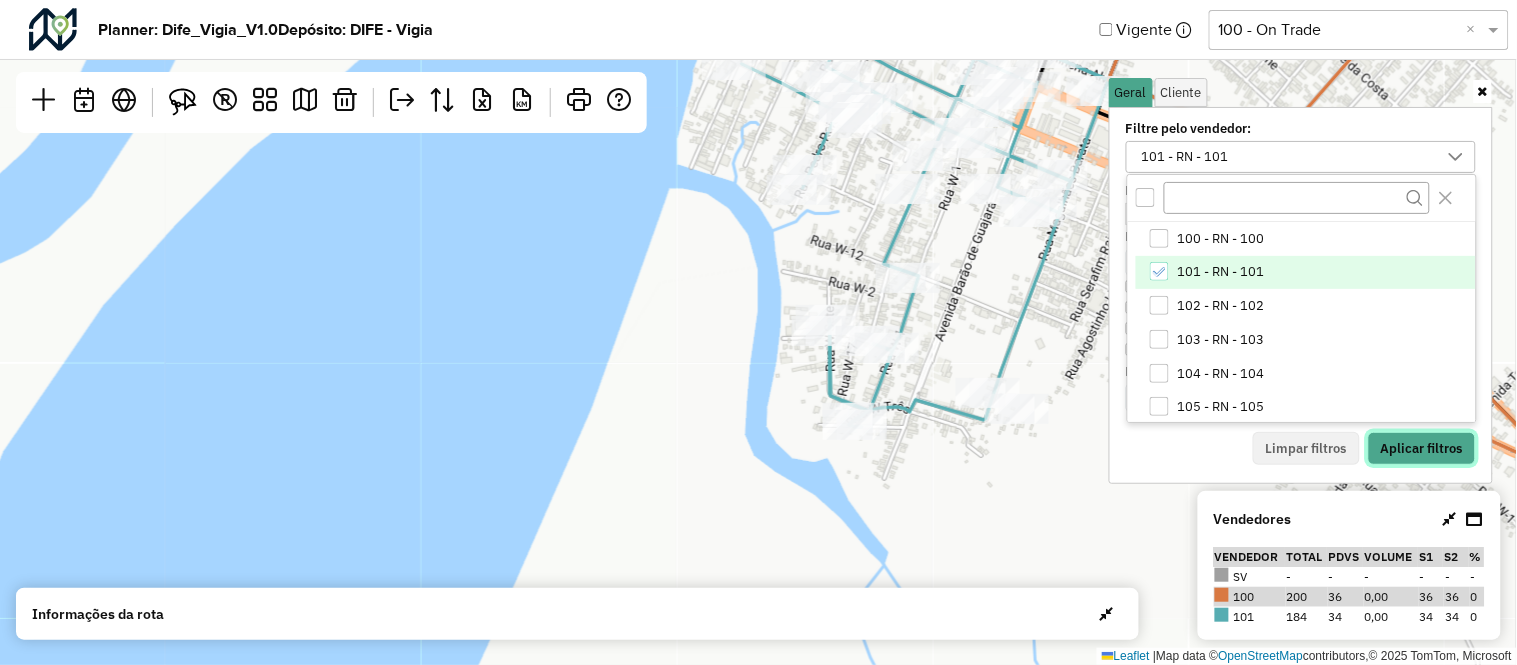 click on "Aplicar filtros" at bounding box center (1422, 449) 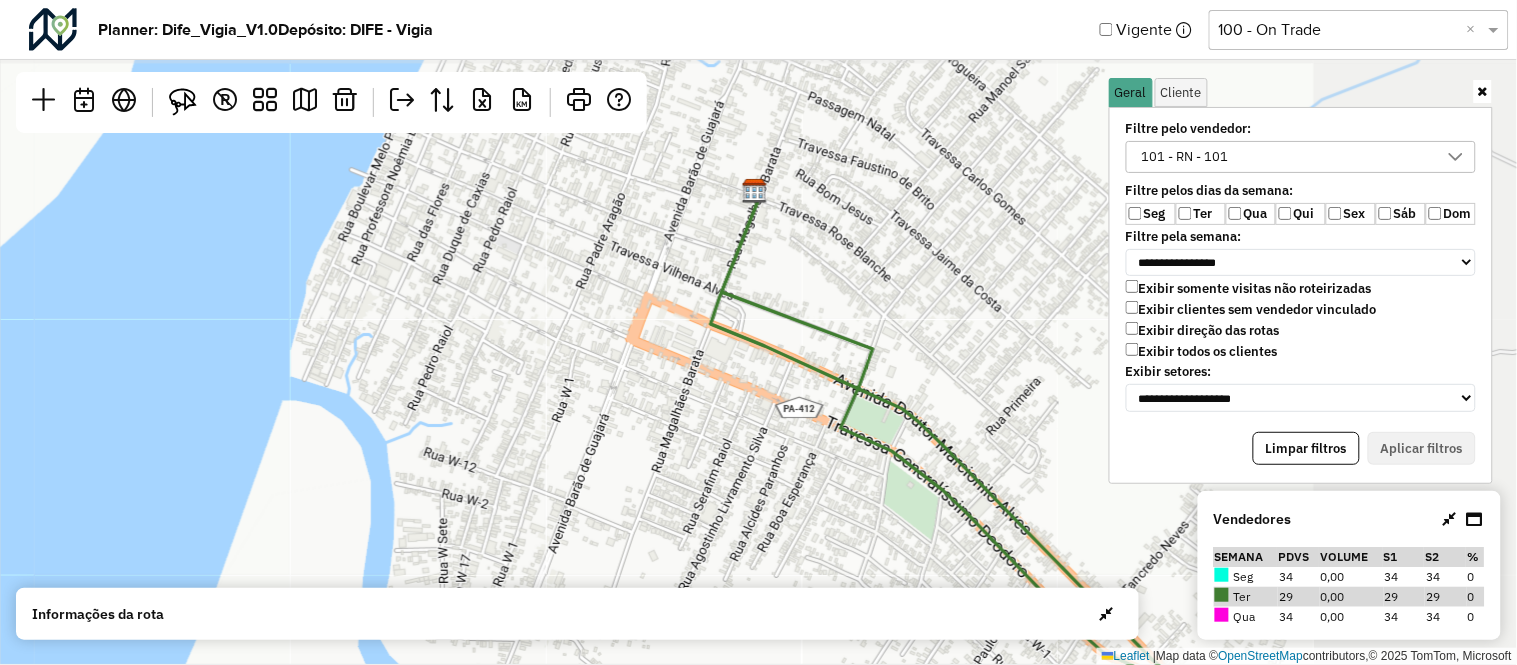 drag, startPoint x: 877, startPoint y: 324, endPoint x: 582, endPoint y: 450, distance: 320.78186 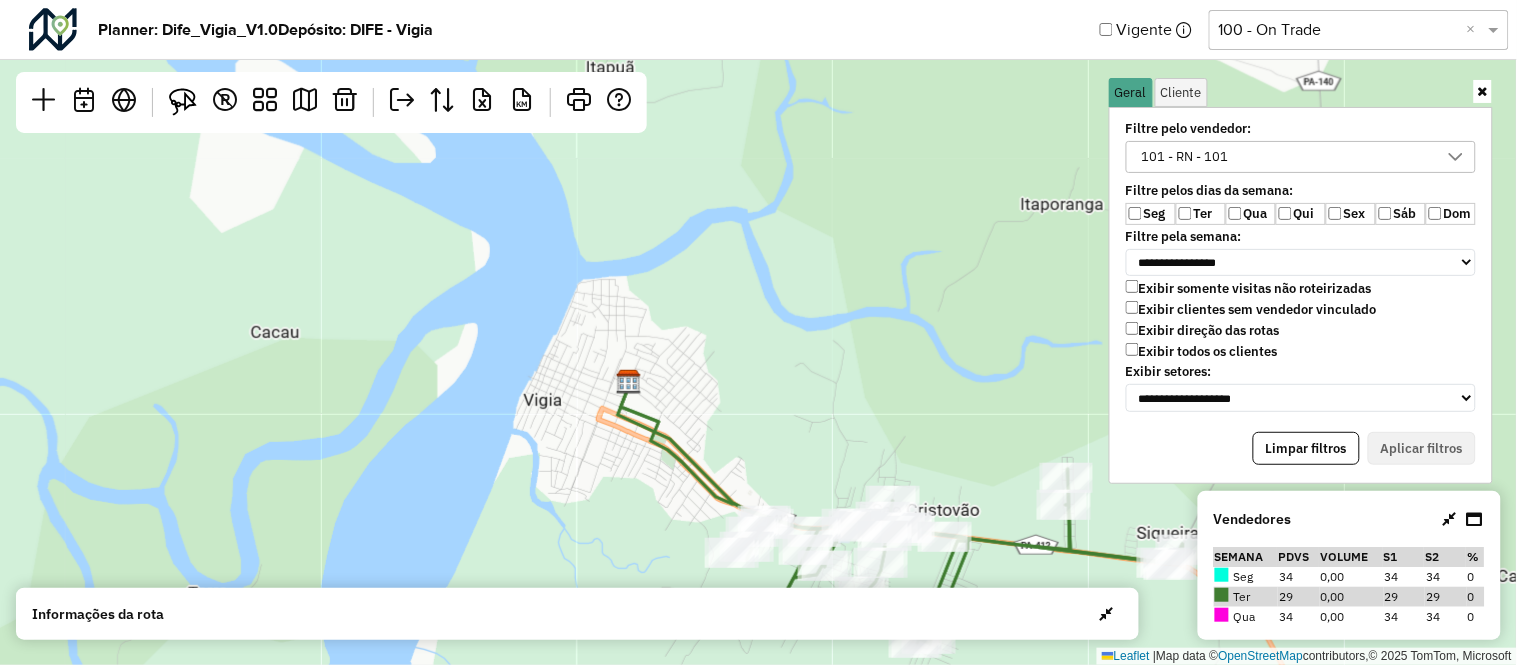 drag, startPoint x: 746, startPoint y: 437, endPoint x: 582, endPoint y: 235, distance: 260.19223 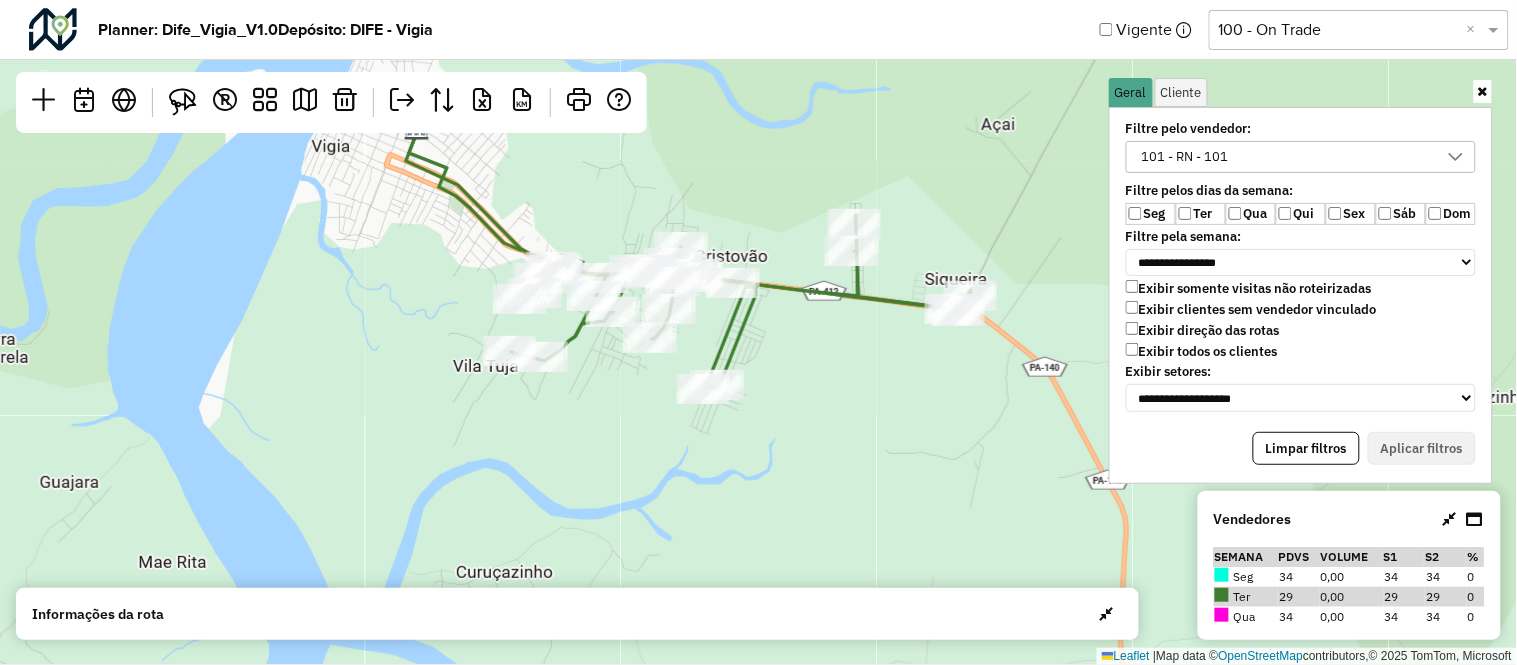 click at bounding box center (1483, 91) 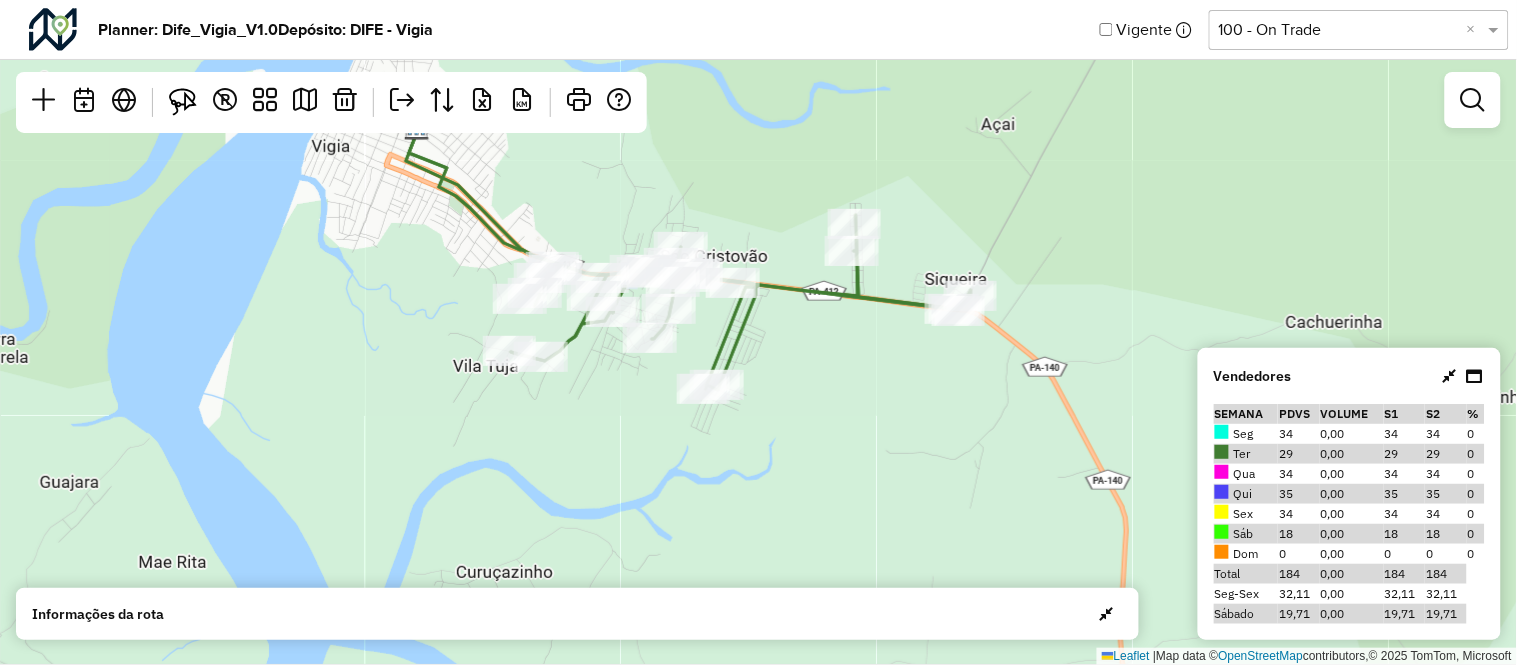 click at bounding box center [1450, 376] 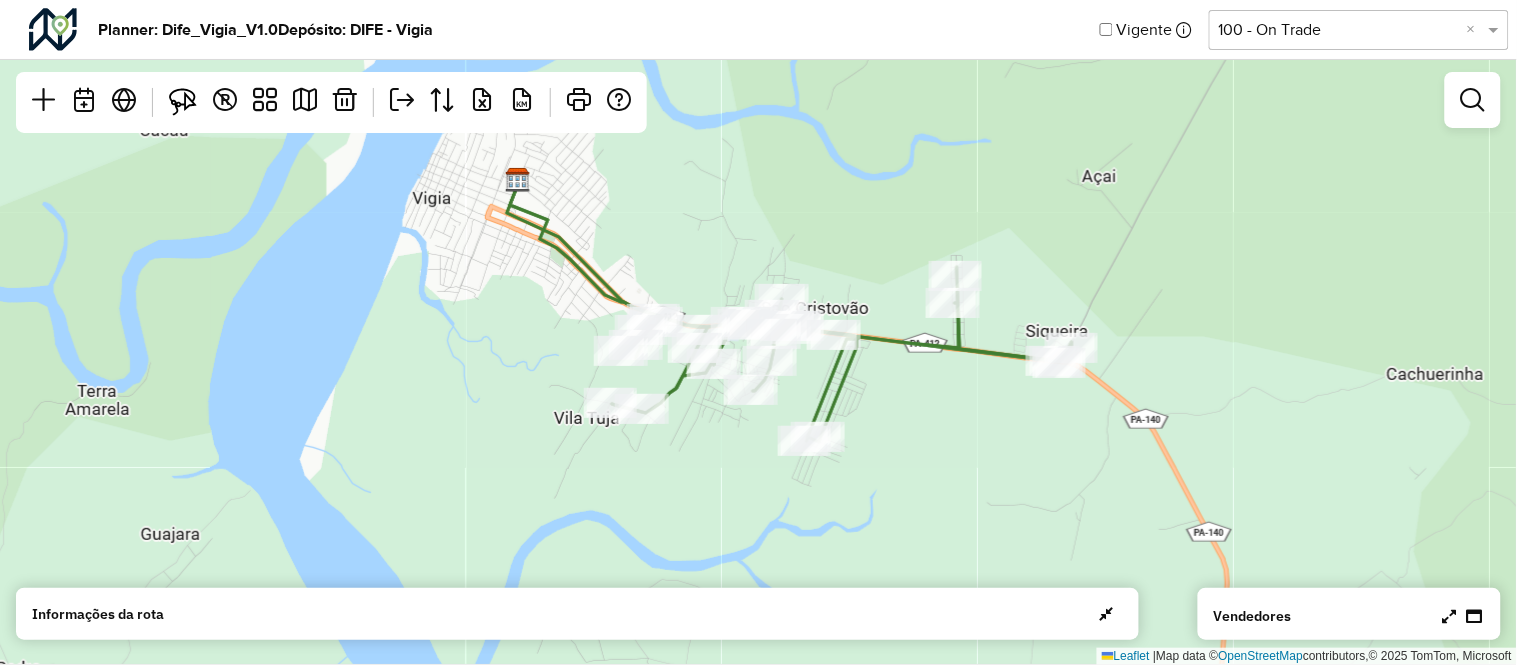 drag, startPoint x: 890, startPoint y: 406, endPoint x: 1001, endPoint y: 462, distance: 124.32619 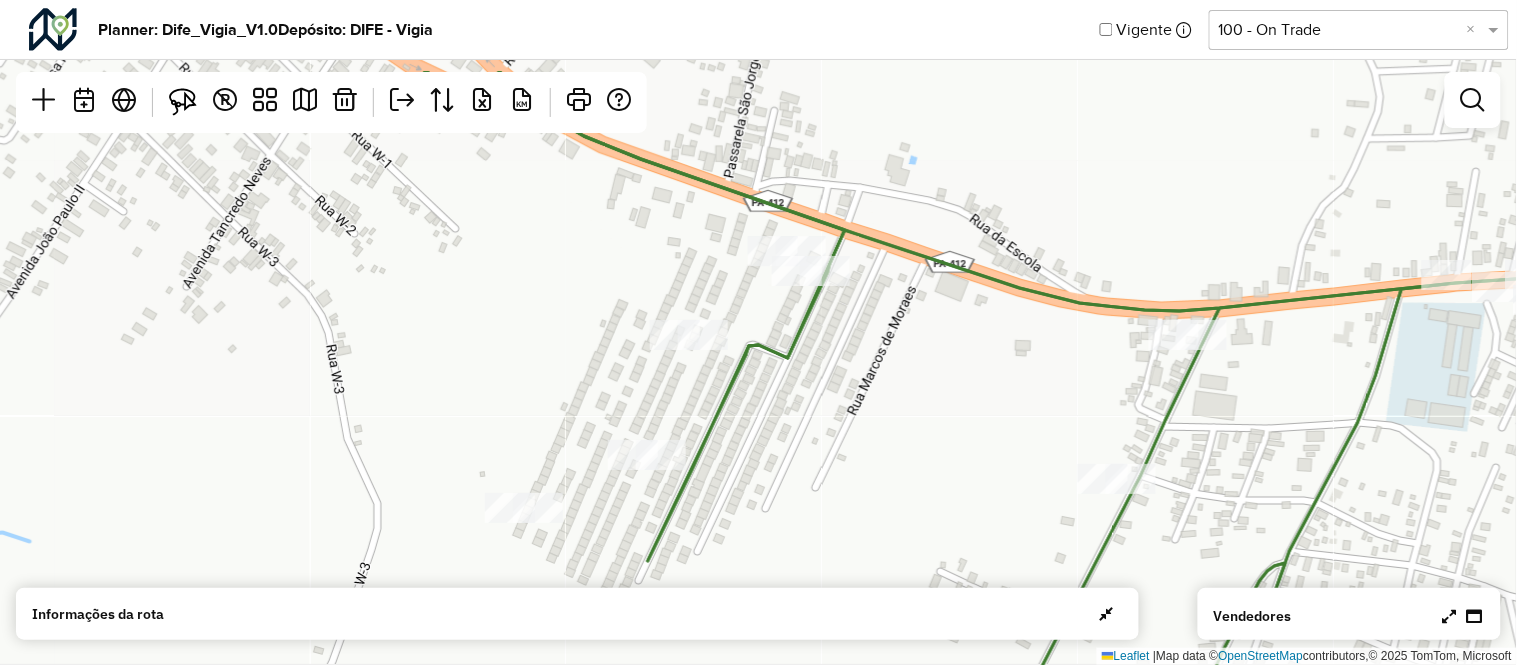 drag, startPoint x: 843, startPoint y: 244, endPoint x: 833, endPoint y: 382, distance: 138.36185 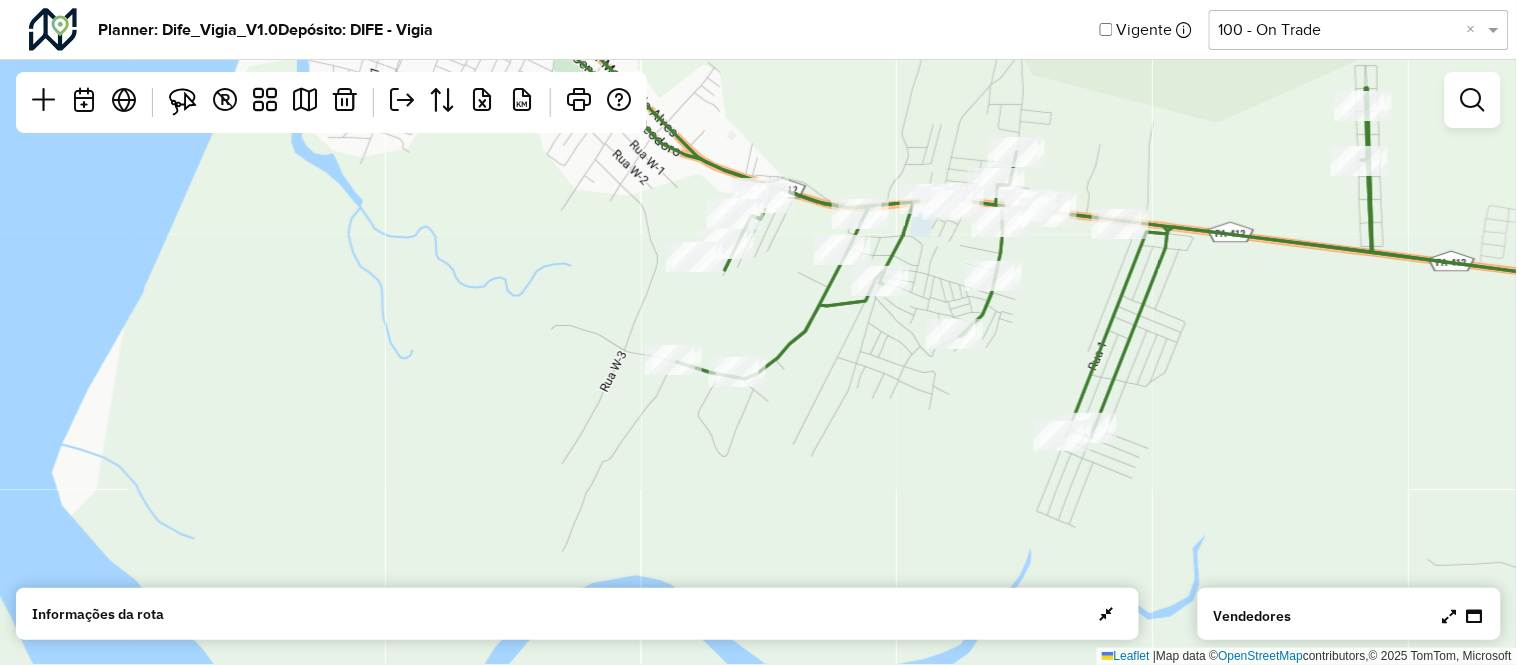 drag, startPoint x: 1085, startPoint y: 312, endPoint x: 1052, endPoint y: 248, distance: 72.00694 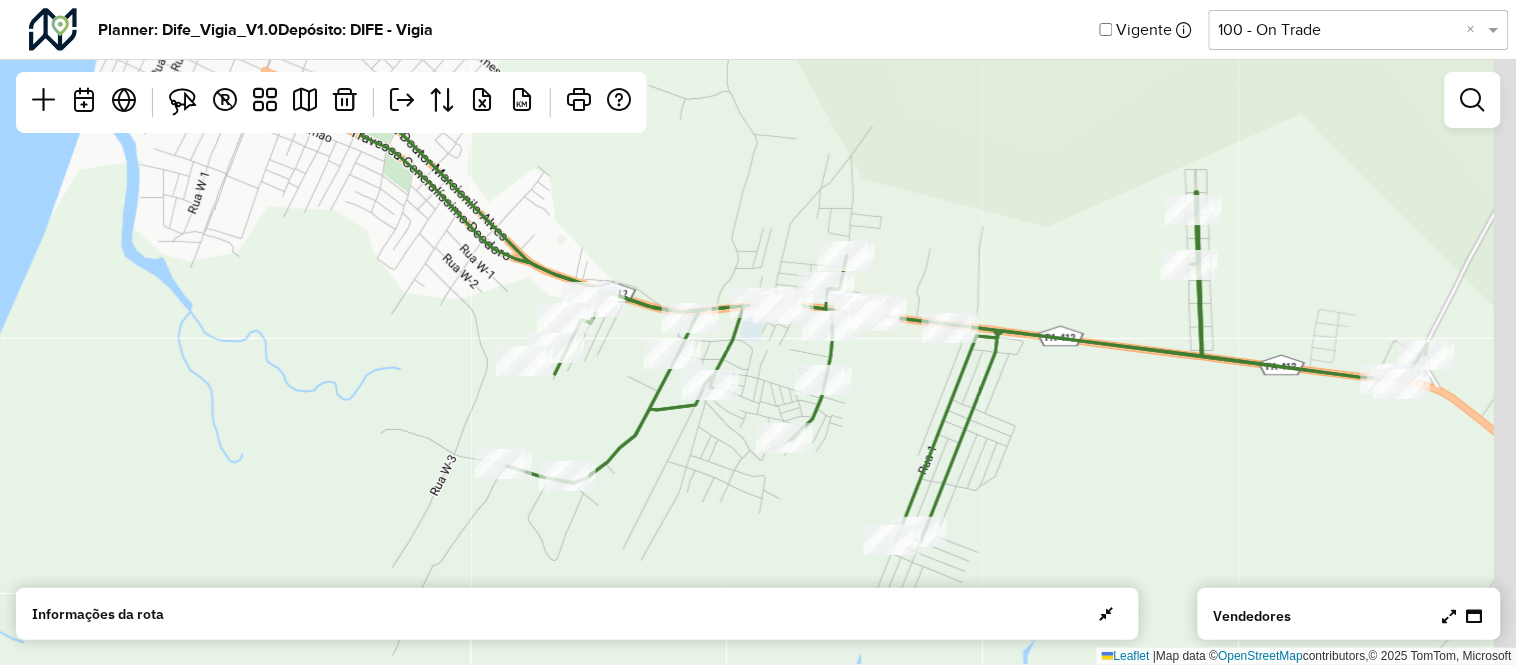 drag, startPoint x: 990, startPoint y: 254, endPoint x: 847, endPoint y: 406, distance: 208.69356 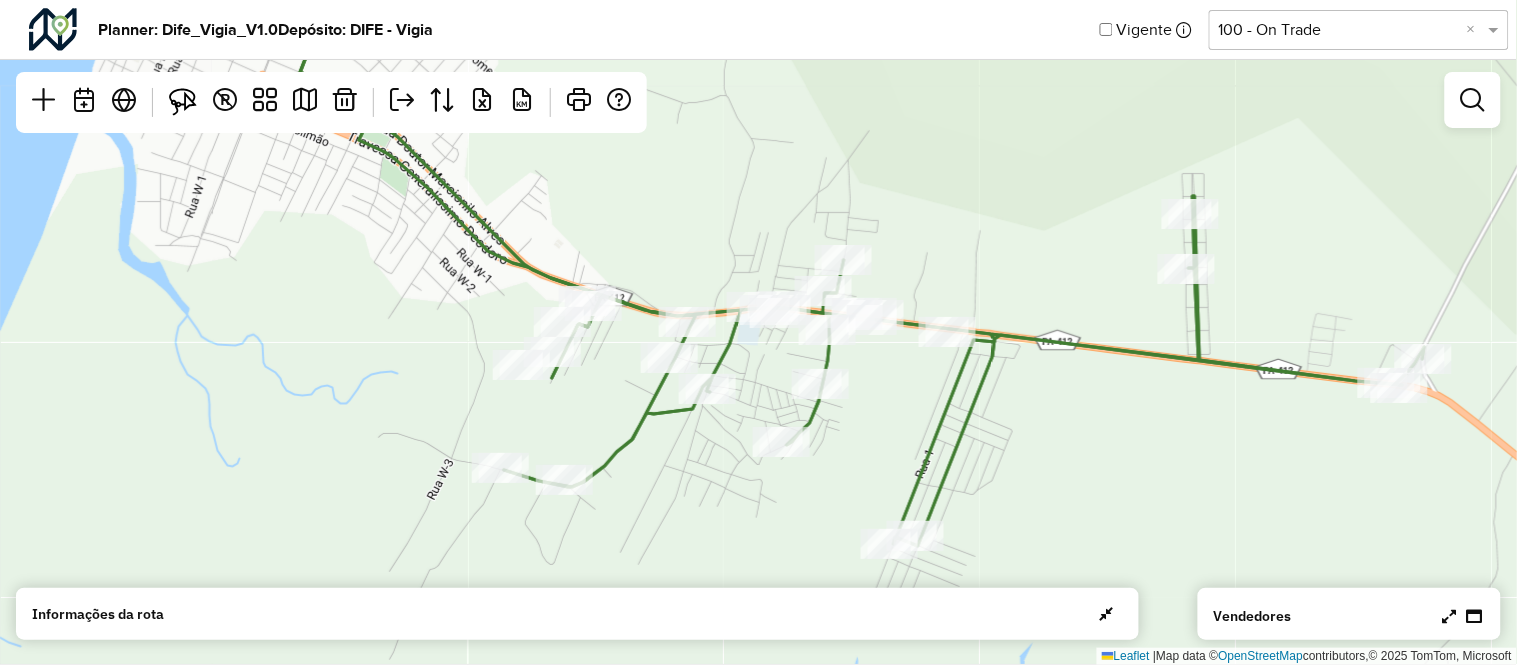 drag, startPoint x: 891, startPoint y: 404, endPoint x: 865, endPoint y: 467, distance: 68.154236 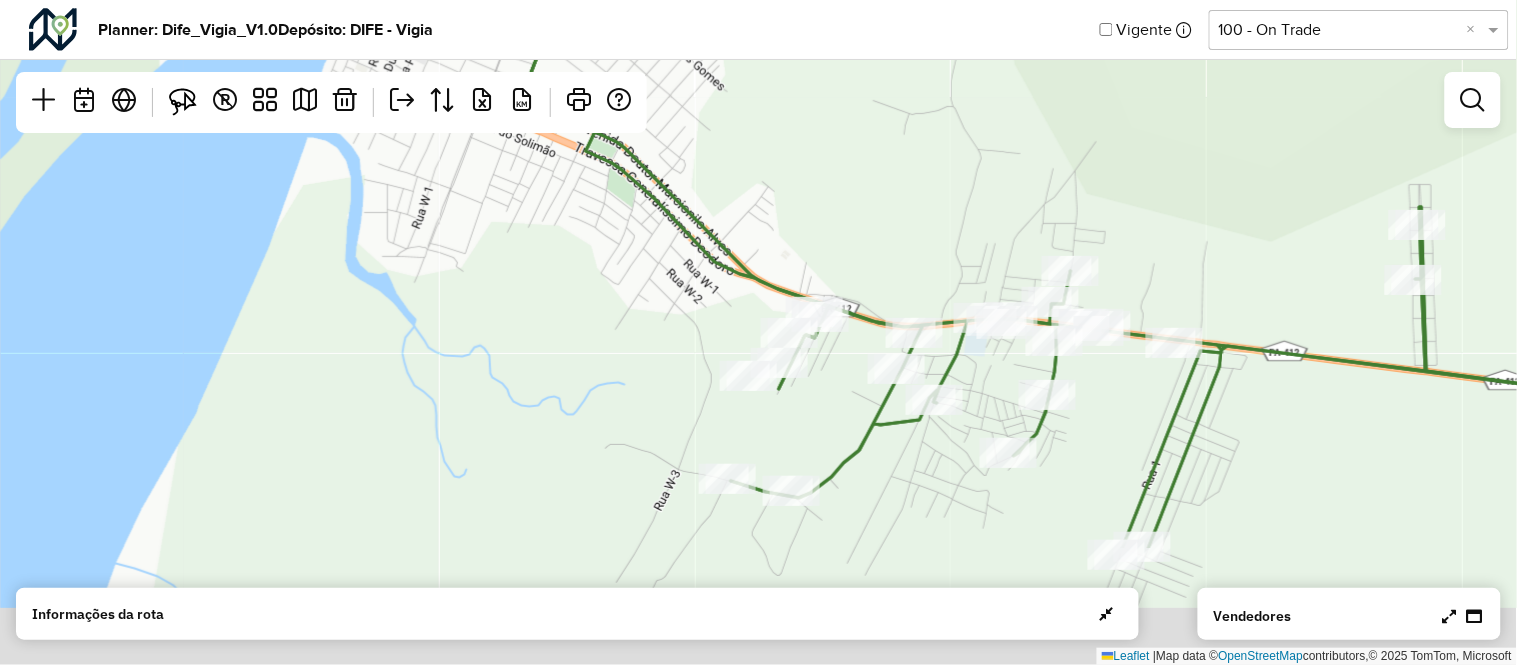 drag, startPoint x: 1031, startPoint y: 380, endPoint x: 878, endPoint y: 187, distance: 246.28845 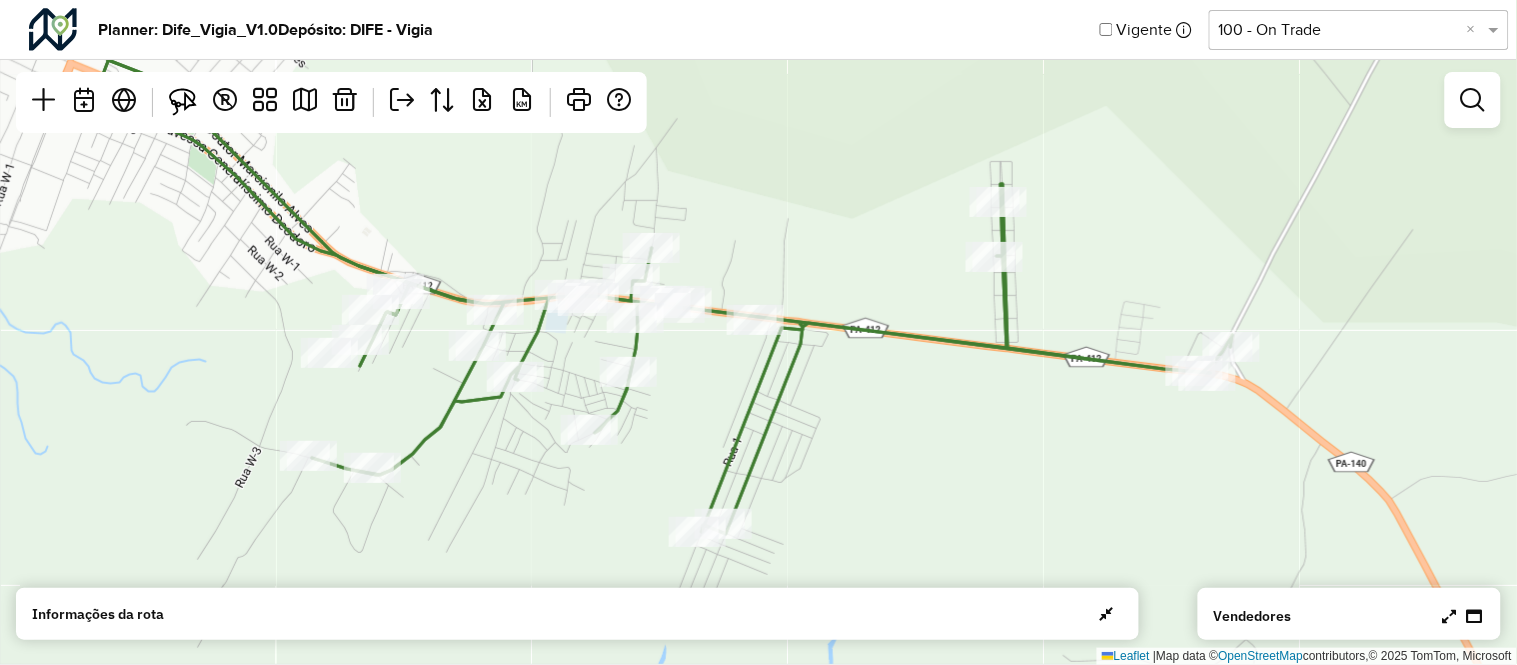 drag, startPoint x: 835, startPoint y: 252, endPoint x: 770, endPoint y: 263, distance: 65.9242 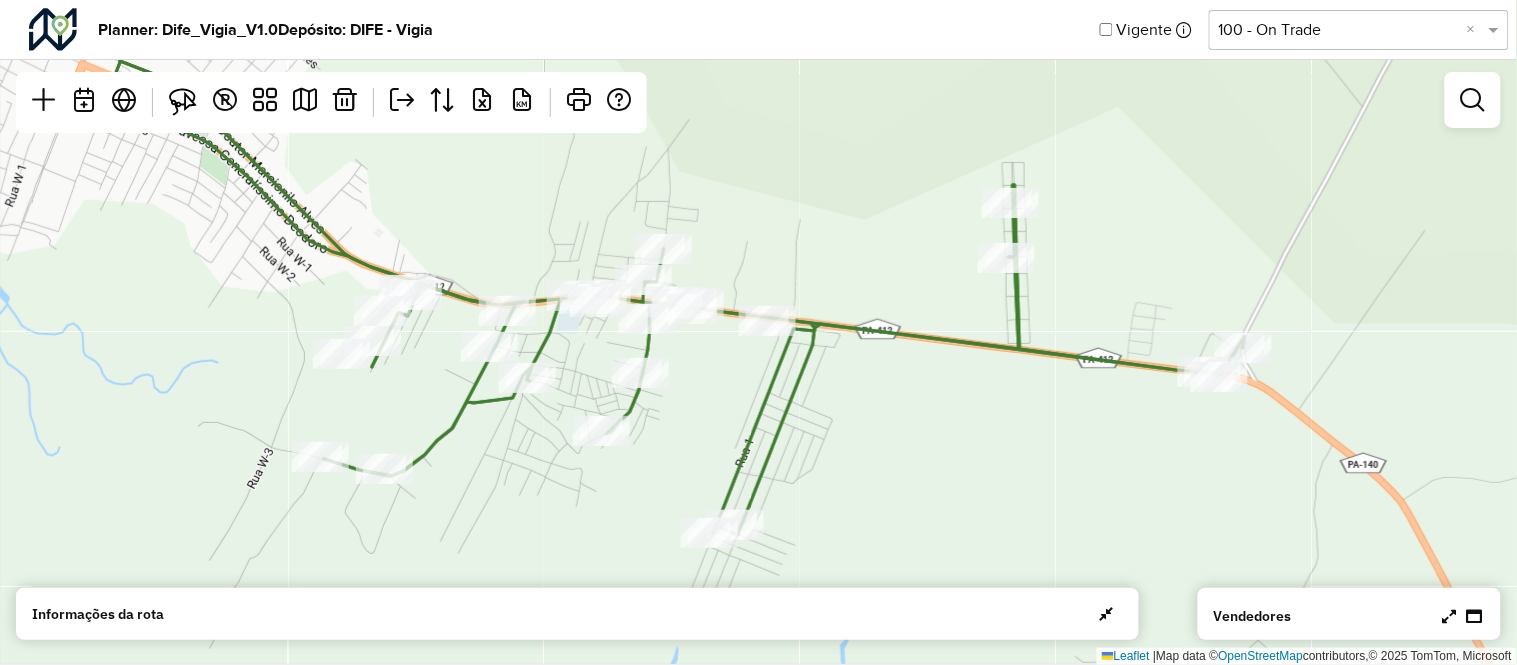 drag, startPoint x: 798, startPoint y: 265, endPoint x: 810, endPoint y: 266, distance: 12.0415945 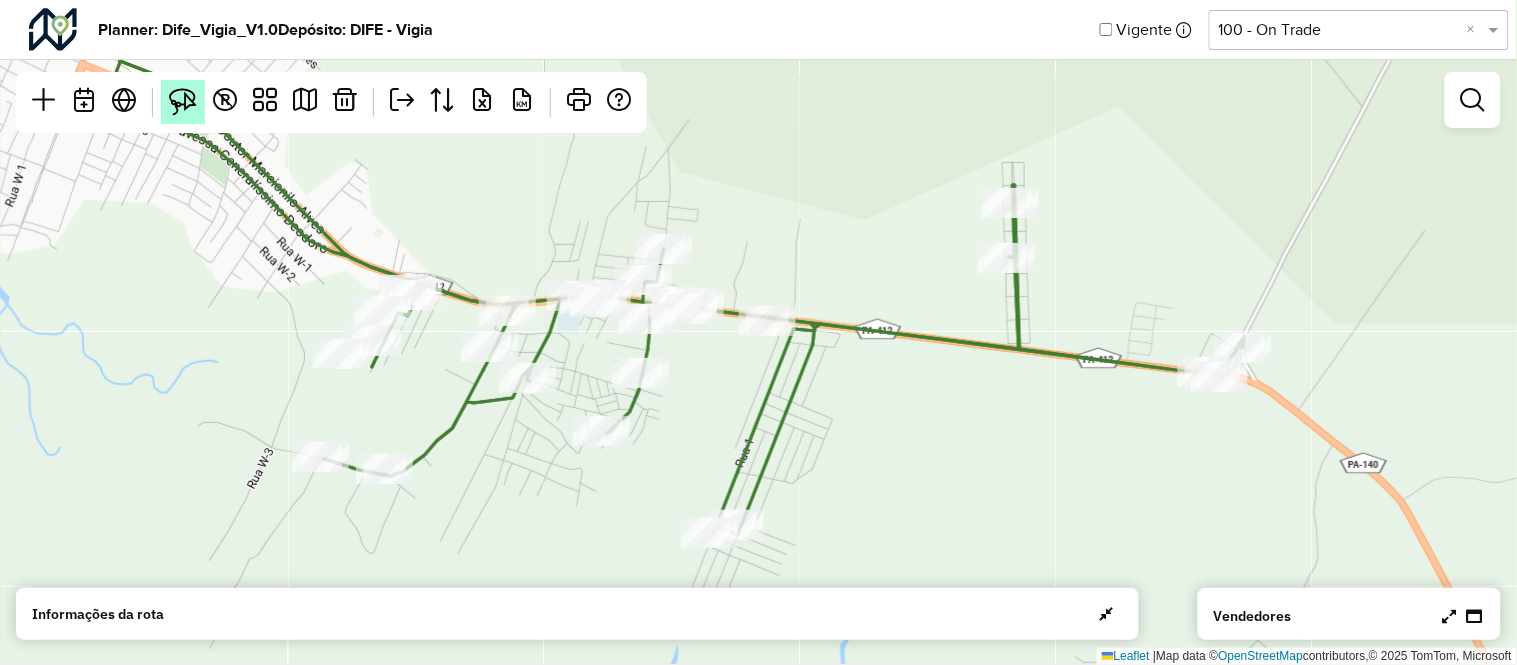 click at bounding box center (183, 102) 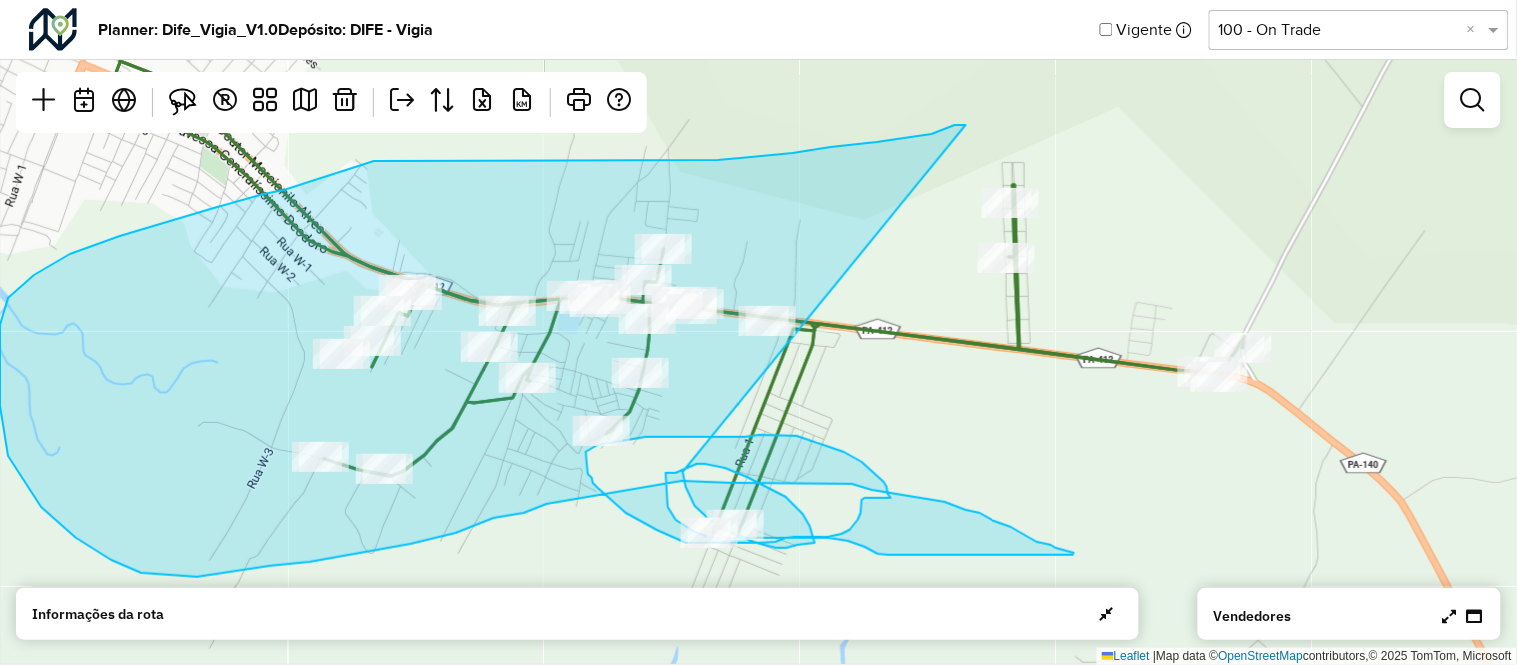 drag, startPoint x: 831, startPoint y: 147, endPoint x: 654, endPoint y: 440, distance: 342.3127 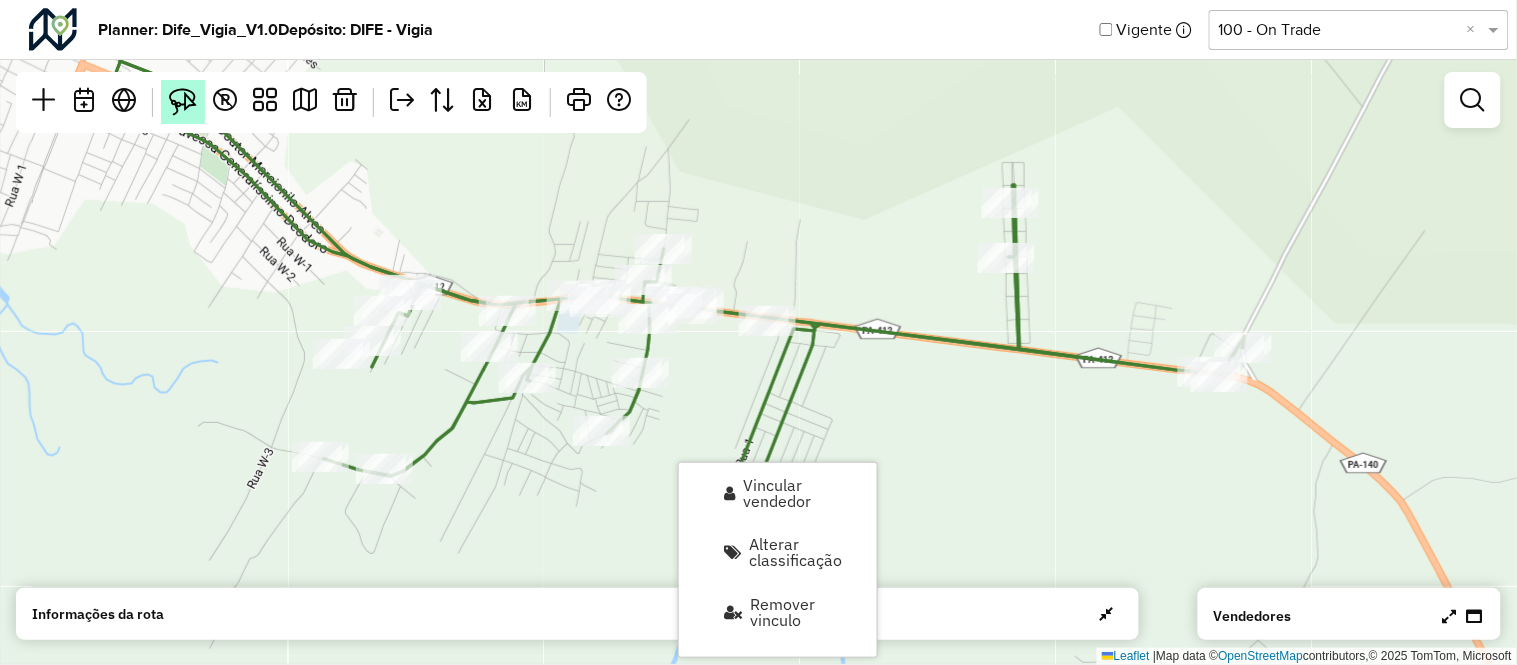 click at bounding box center (183, 102) 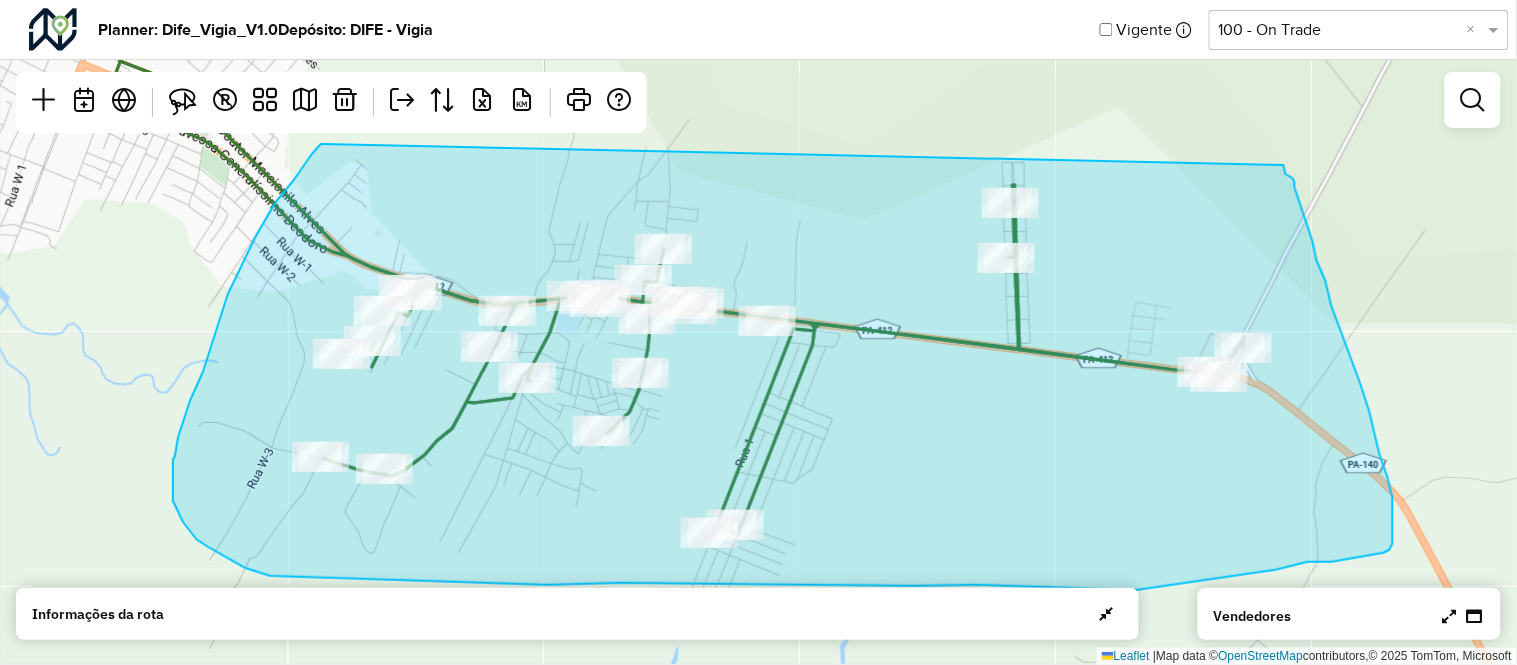 drag, startPoint x: 323, startPoint y: 144, endPoint x: 1284, endPoint y: 165, distance: 961.22943 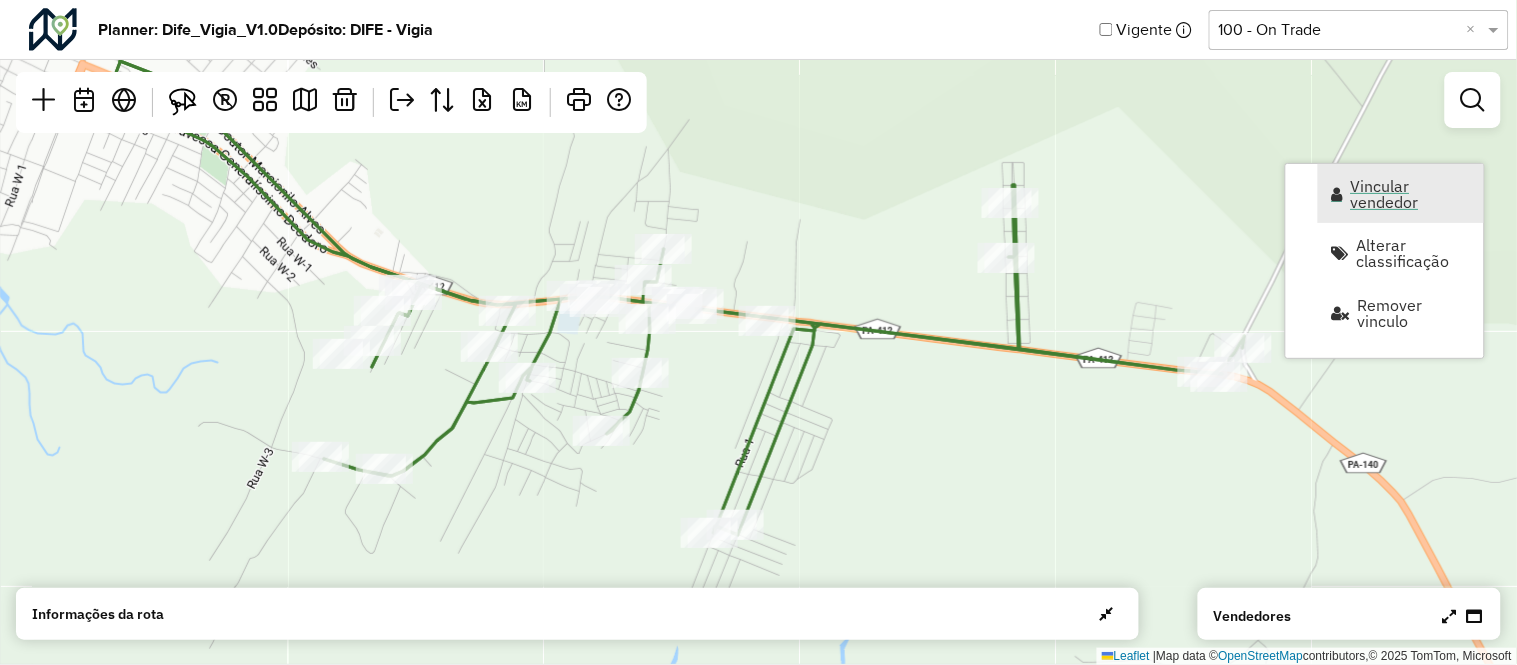 click on "Vincular vendedor" at bounding box center (1411, 194) 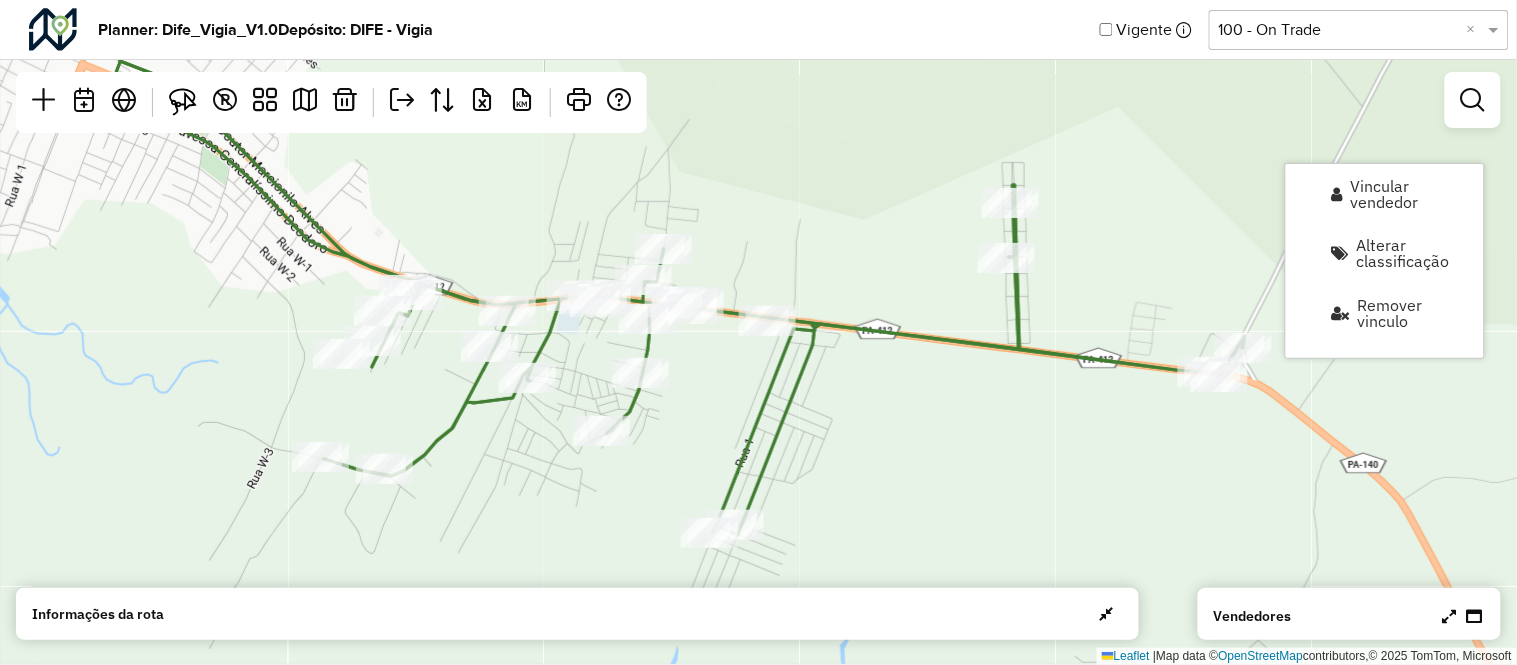 select on "********" 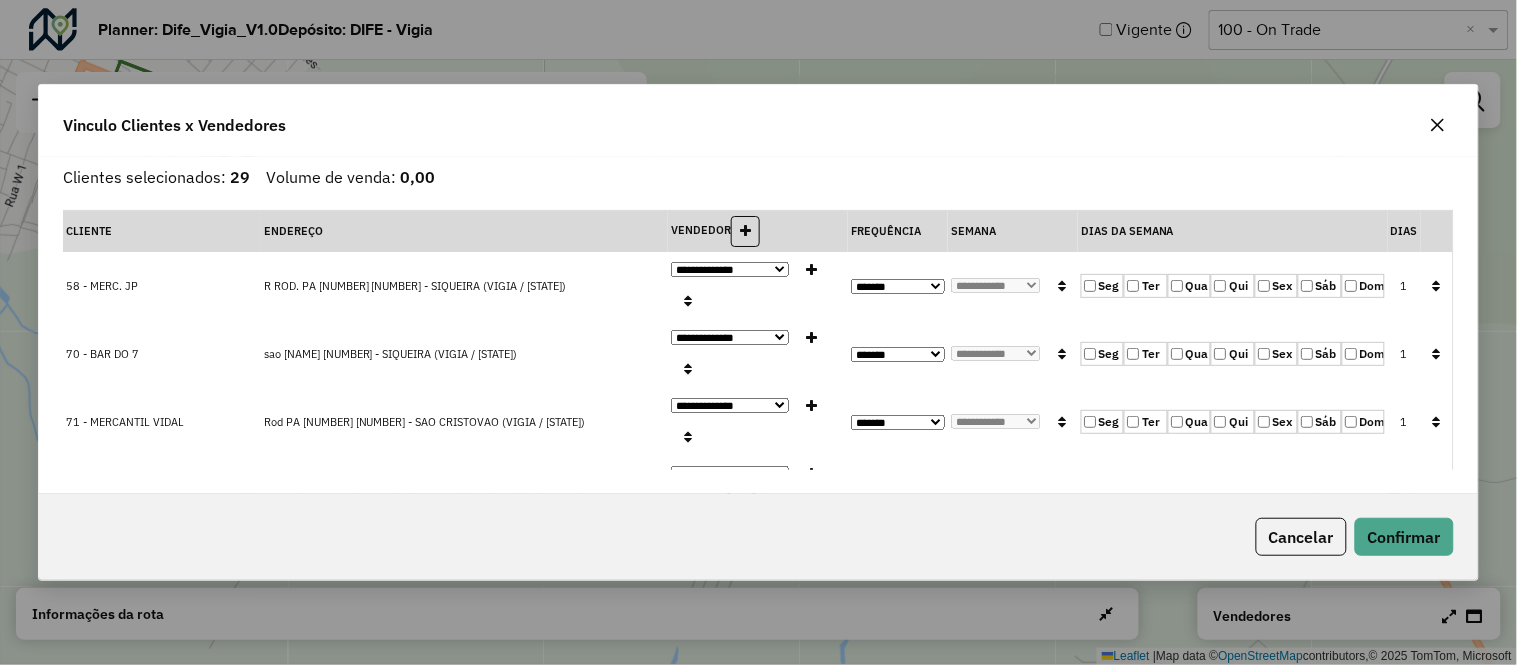 click 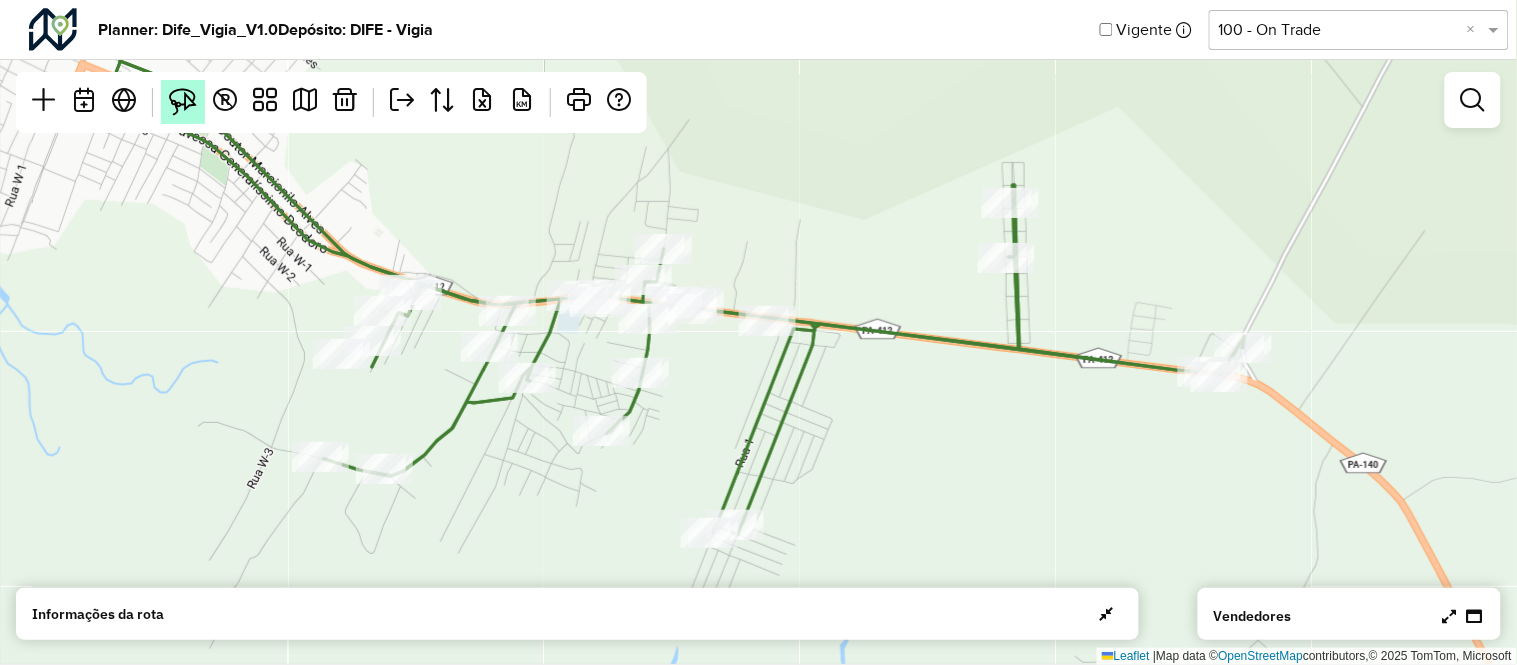 click at bounding box center [183, 102] 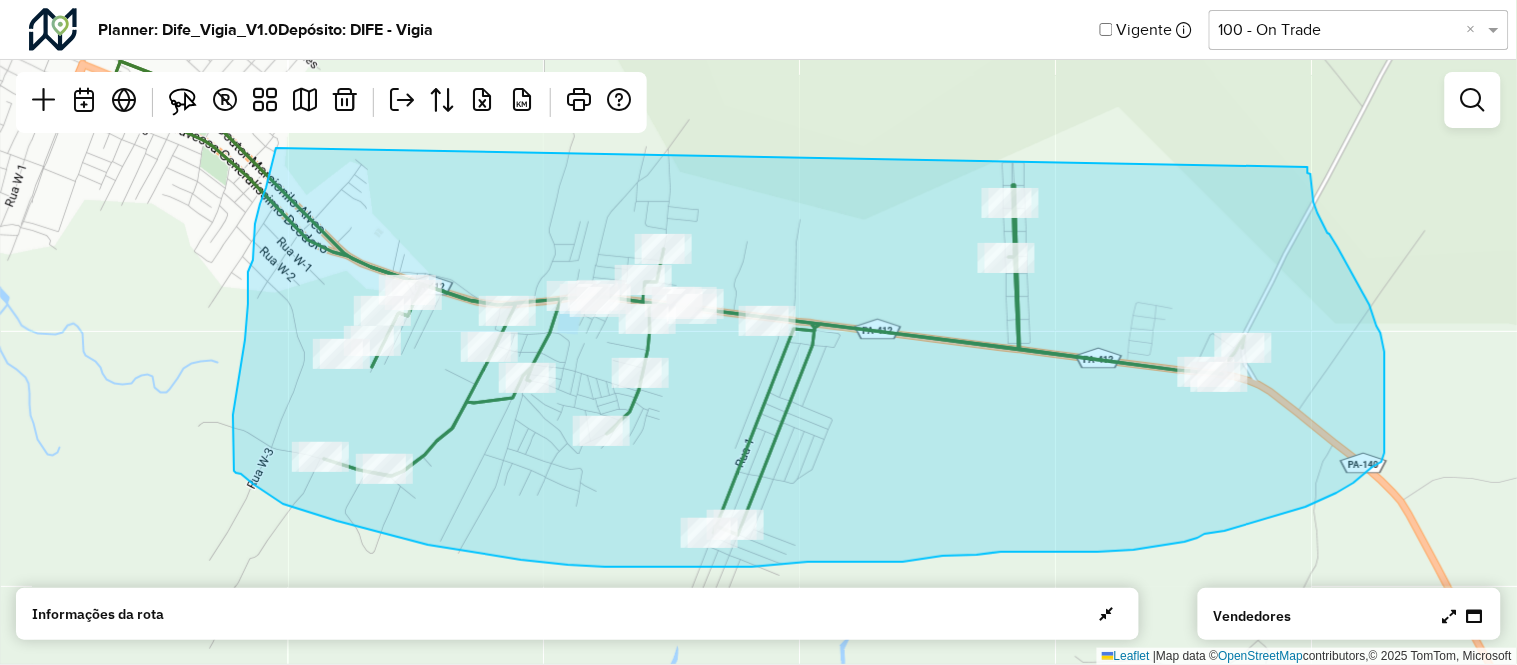 drag, startPoint x: 276, startPoint y: 148, endPoint x: 1313, endPoint y: 162, distance: 1037.0945 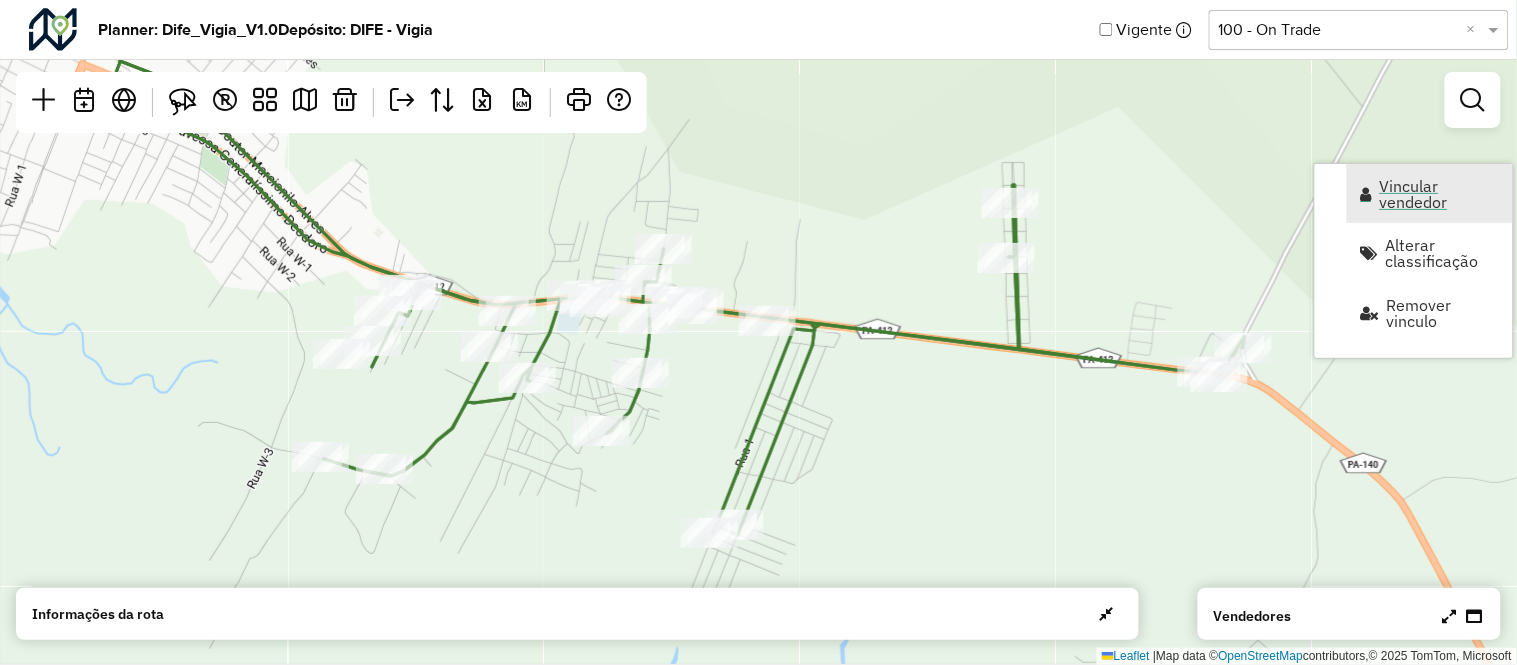 click on "Vincular vendedor" at bounding box center [1440, 194] 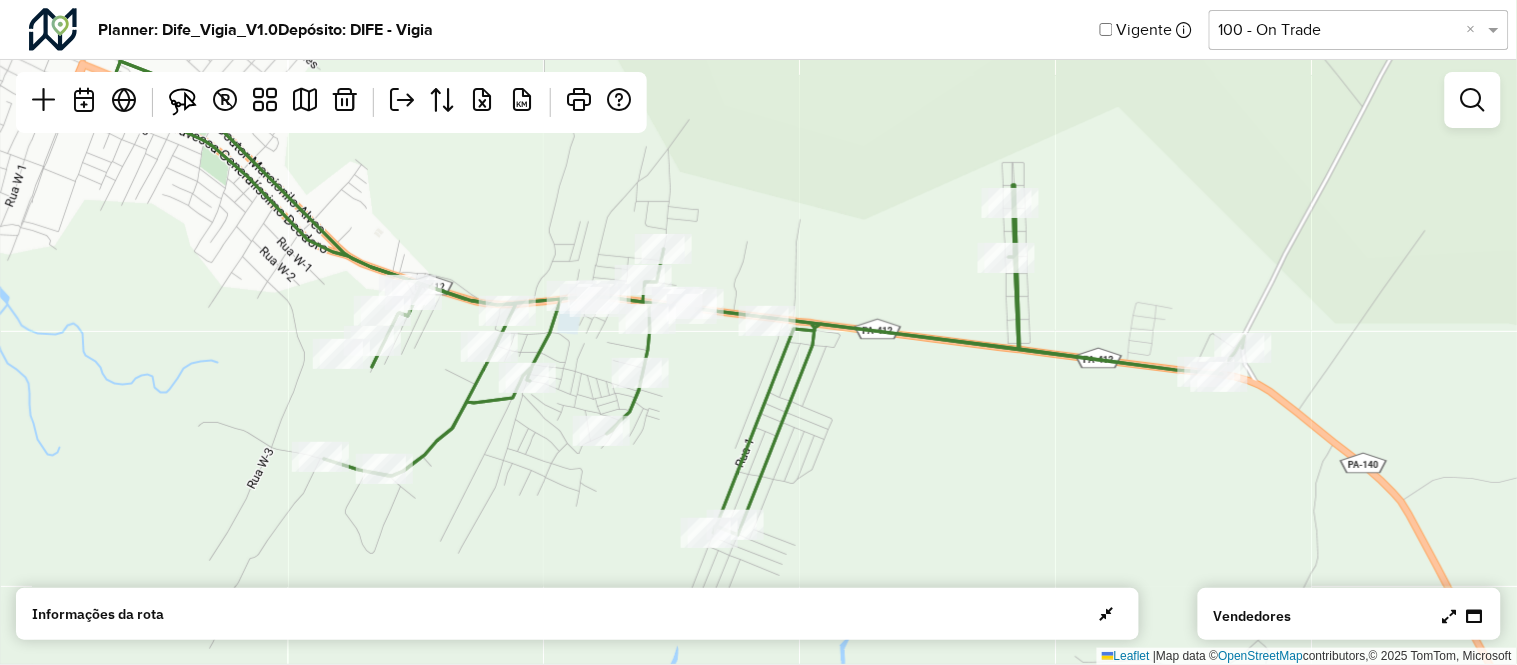 select on "********" 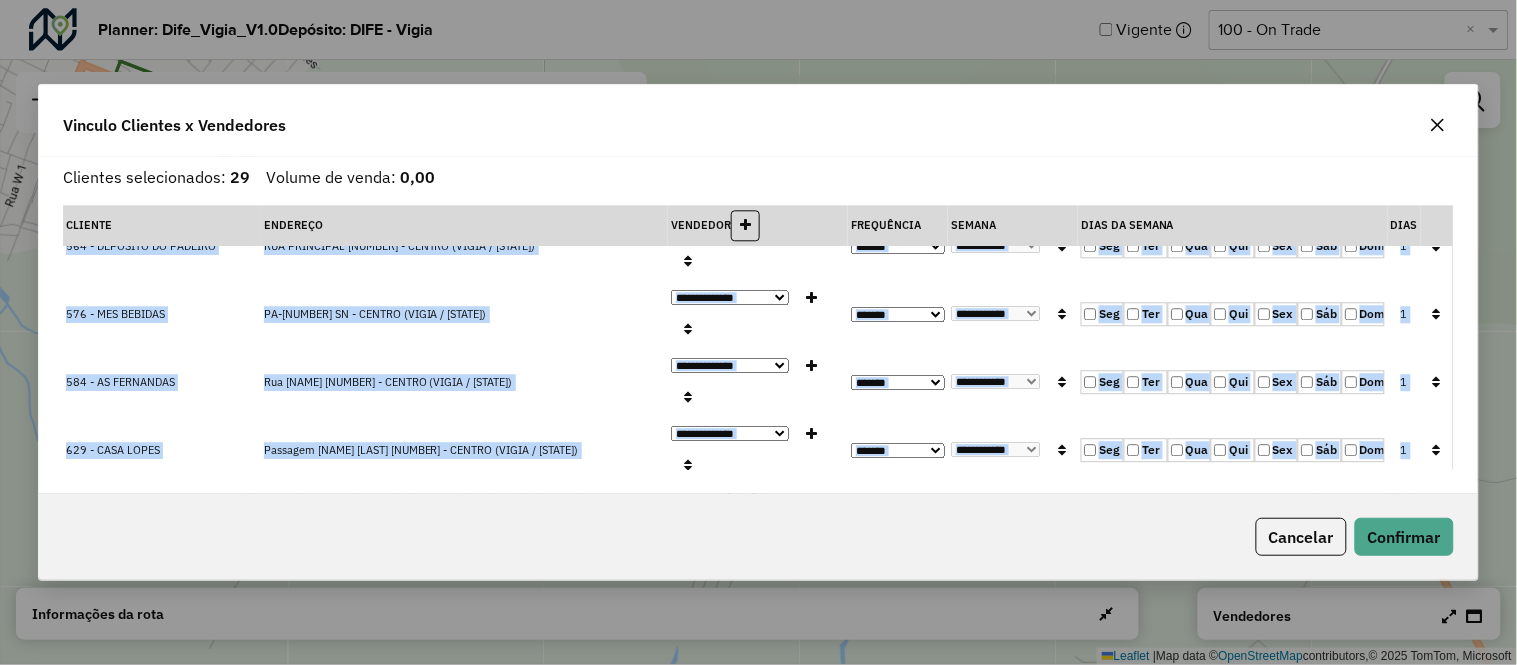 scroll, scrollTop: 1376, scrollLeft: 0, axis: vertical 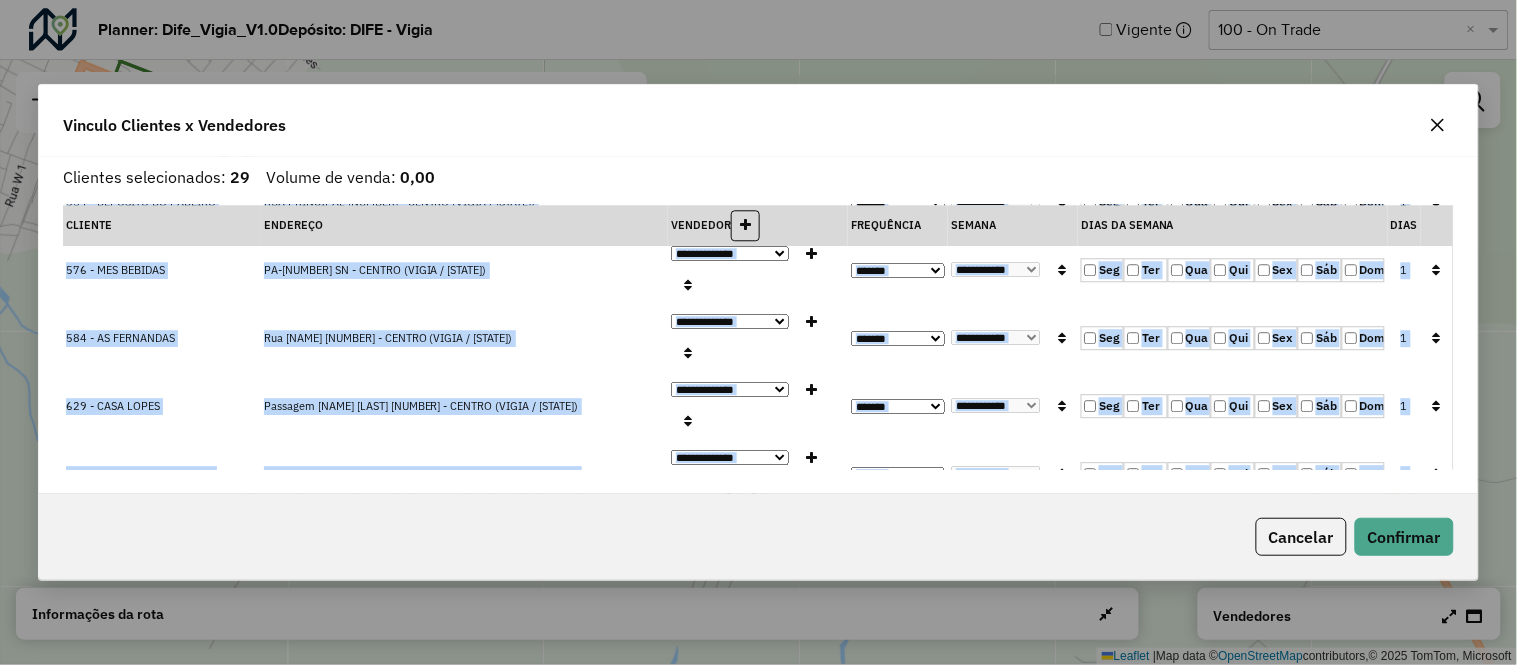 drag, startPoint x: 66, startPoint y: 276, endPoint x: 495, endPoint y: 453, distance: 464.07974 